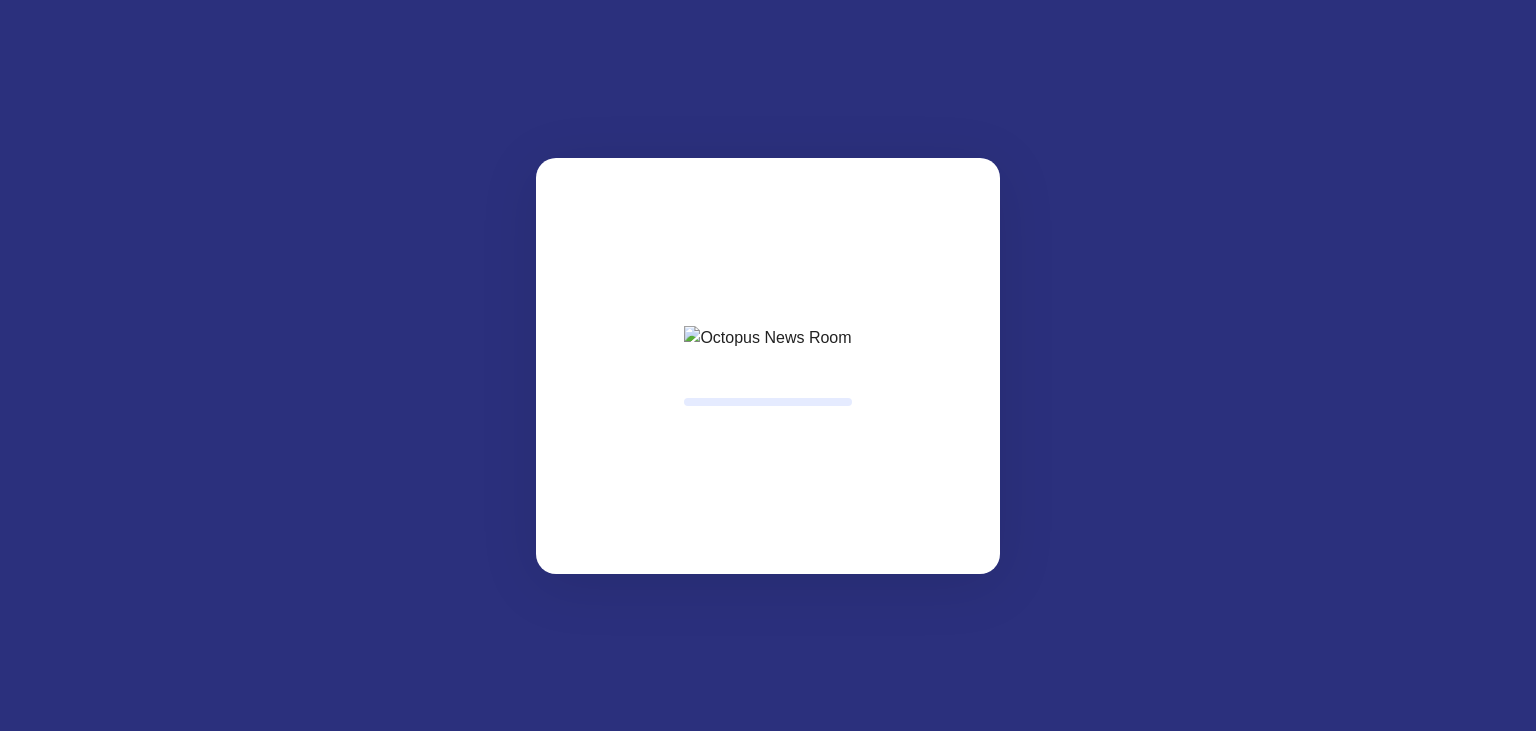 scroll, scrollTop: 0, scrollLeft: 0, axis: both 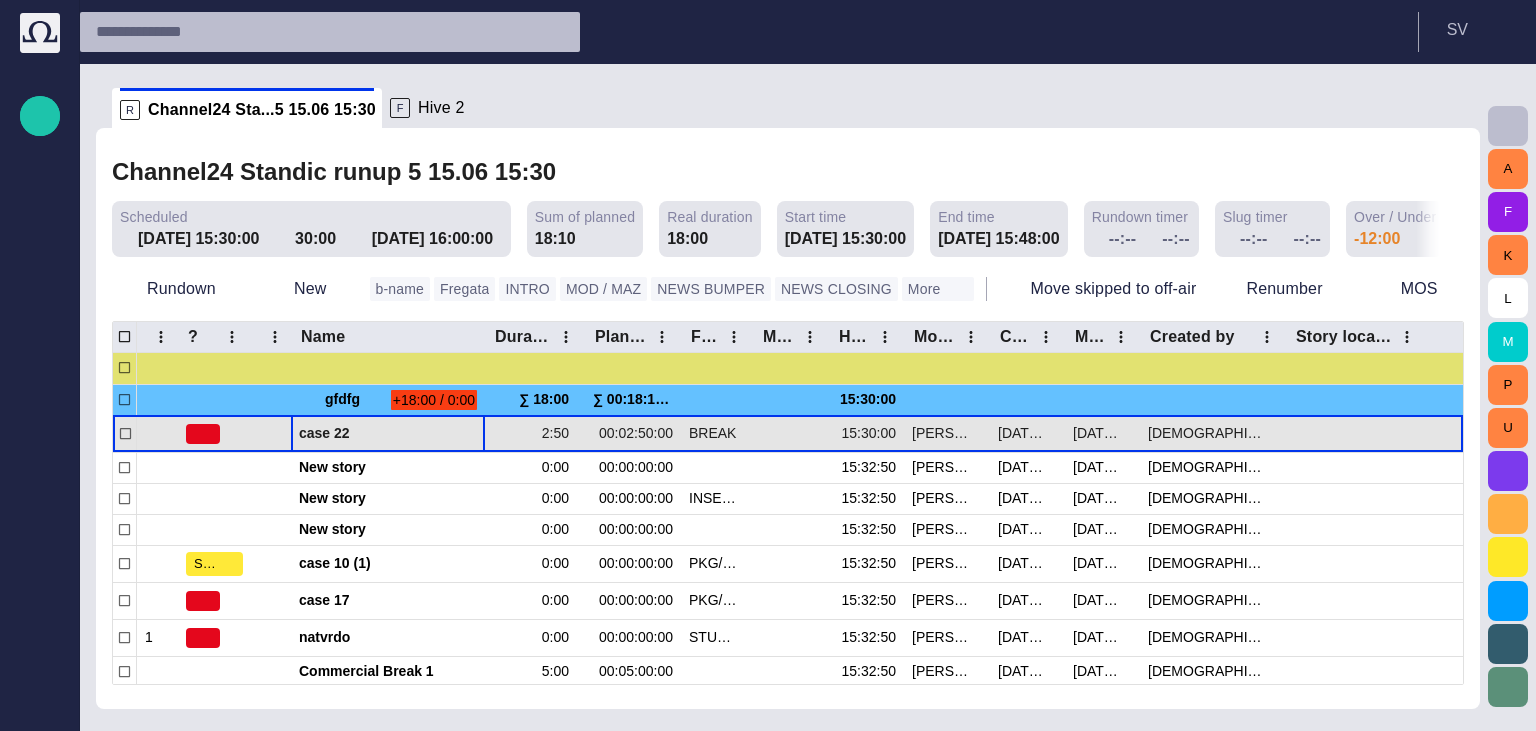 click on "case 22" at bounding box center (388, 433) 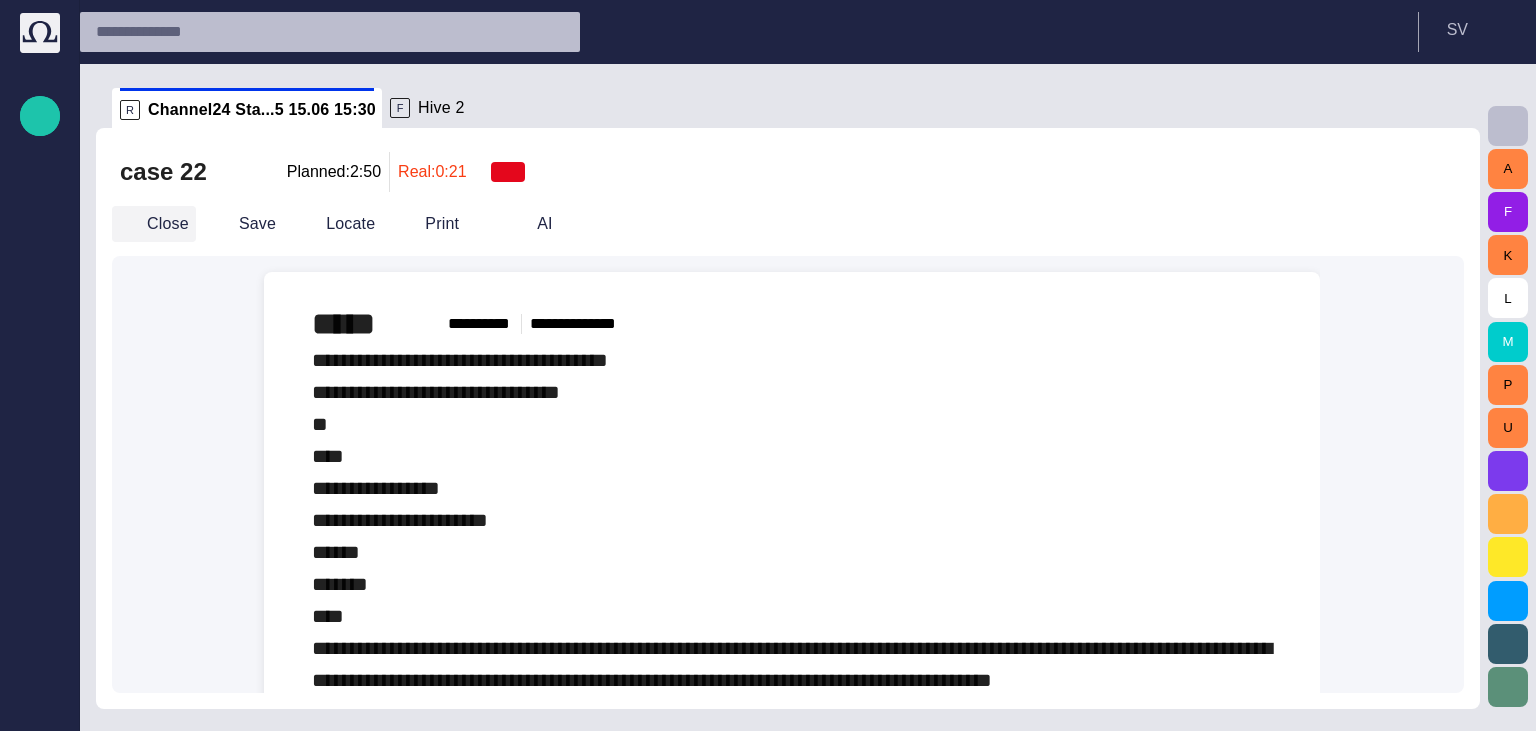 click on "Close" at bounding box center [154, 224] 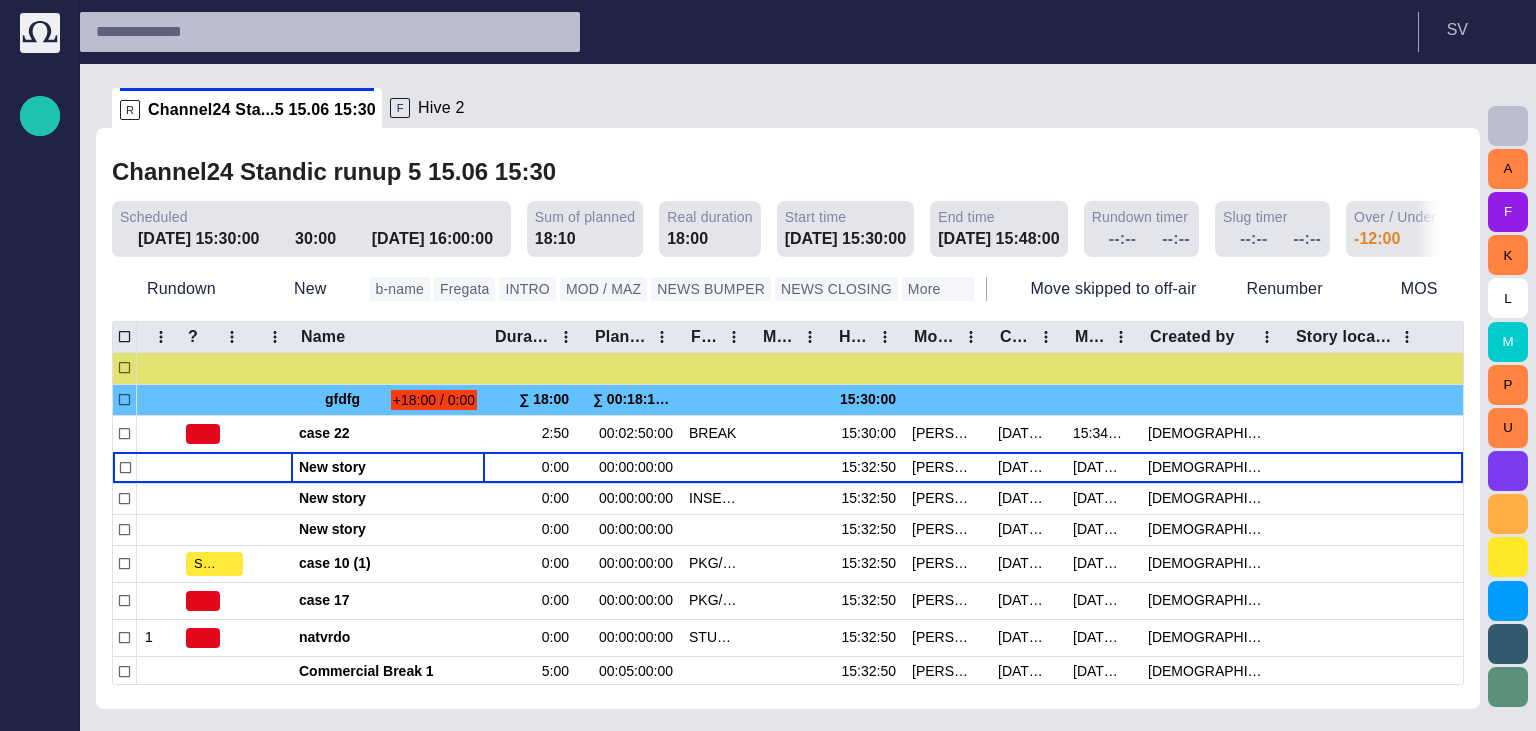 click on "Scheduled" at bounding box center [311, 217] 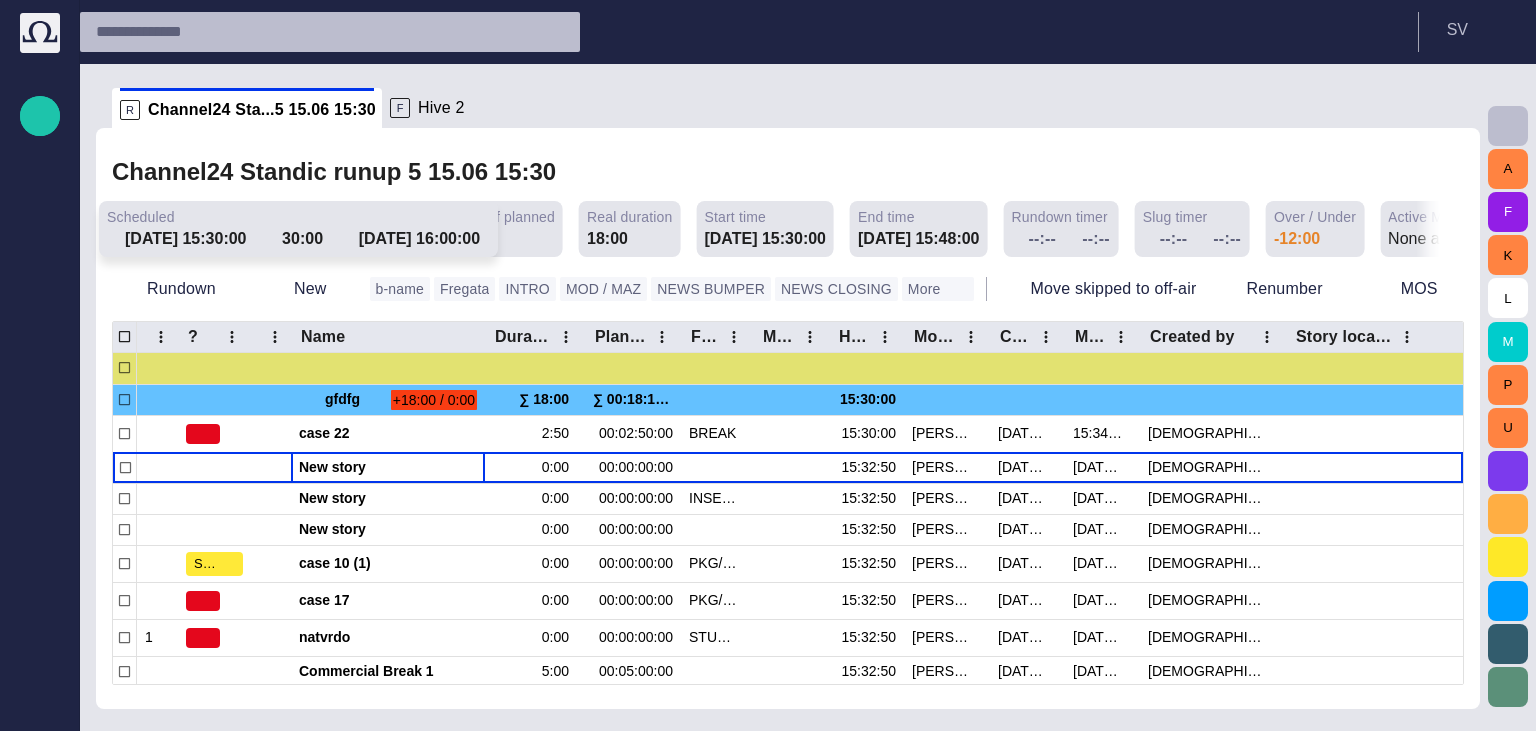 drag, startPoint x: 409, startPoint y: 216, endPoint x: 390, endPoint y: 215, distance: 19.026299 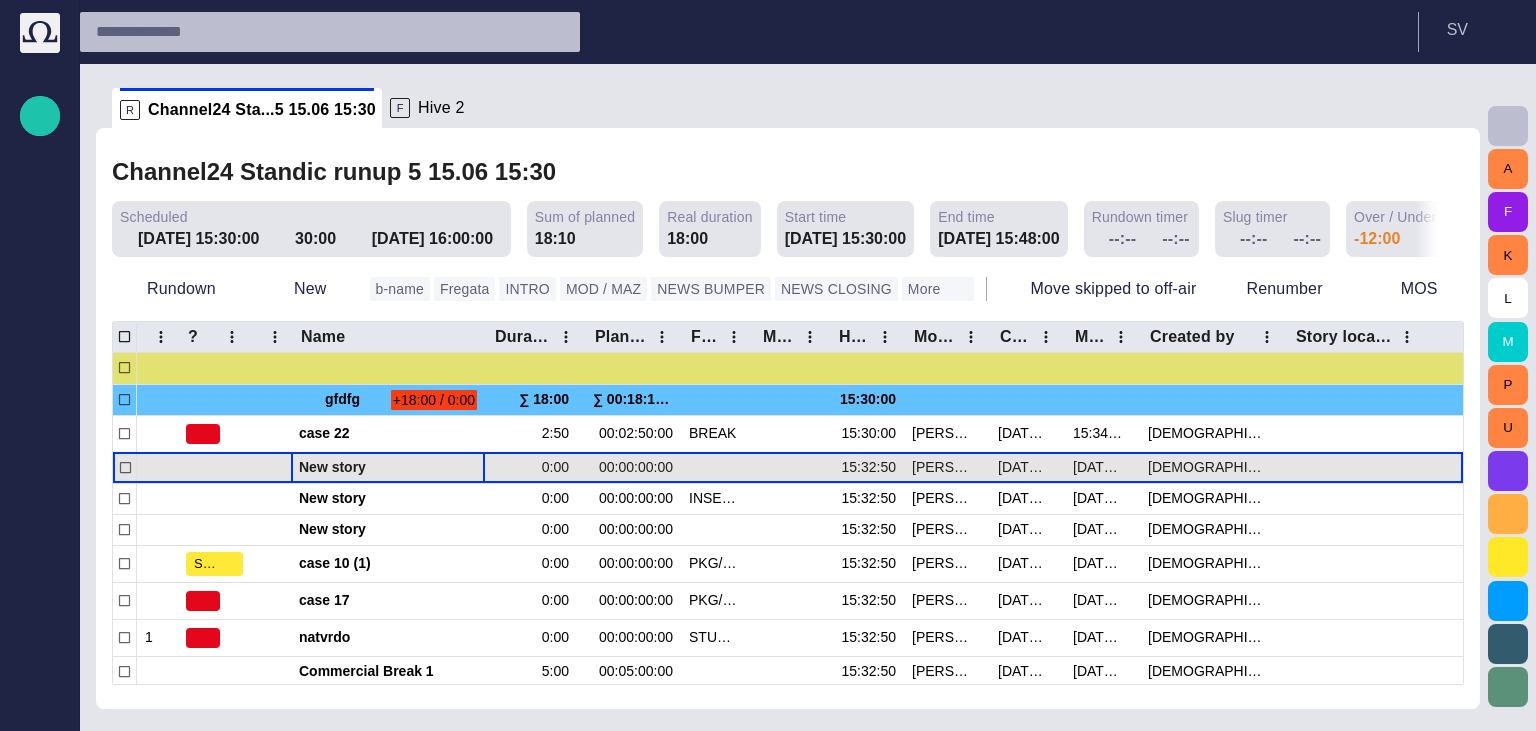 click on "New story" at bounding box center [388, 467] 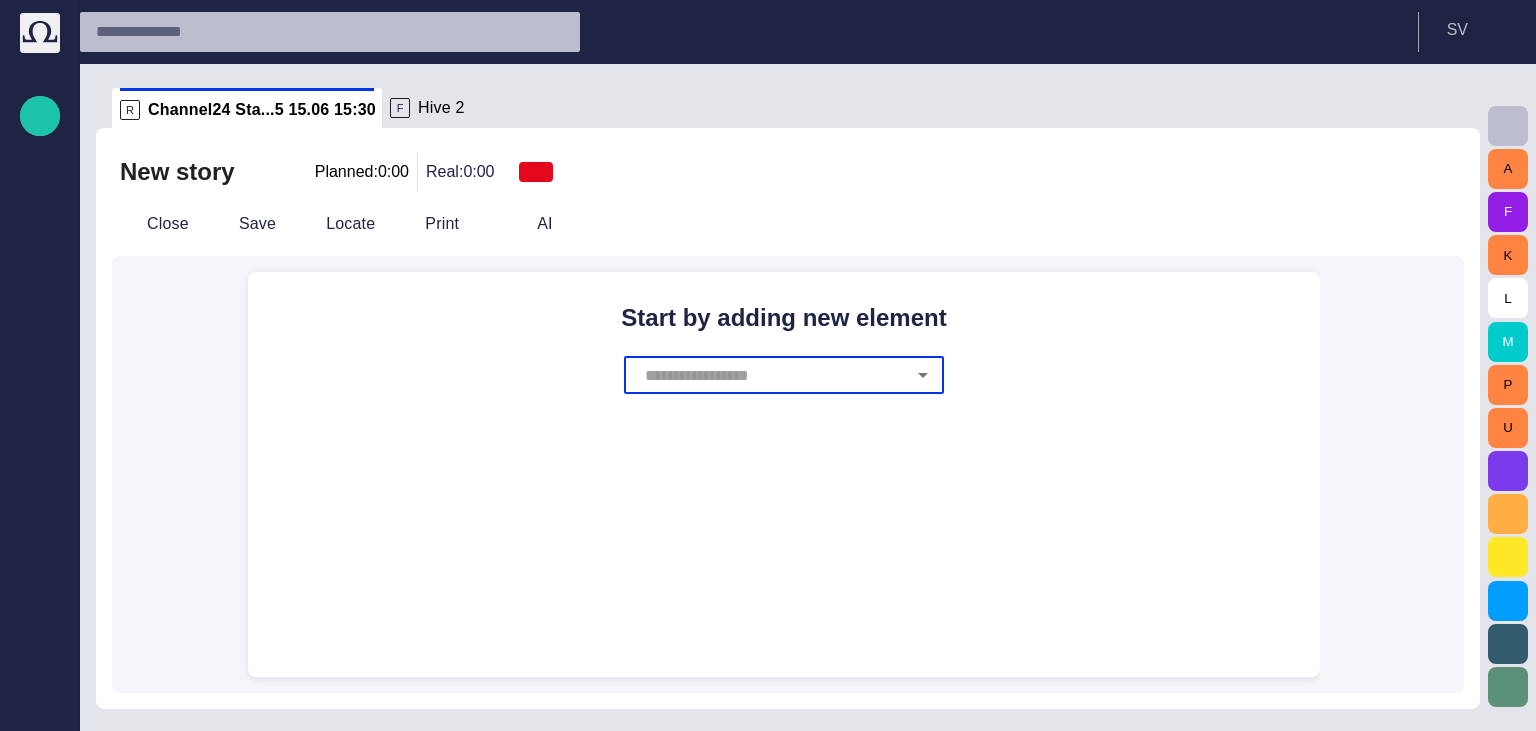 click at bounding box center (772, 375) 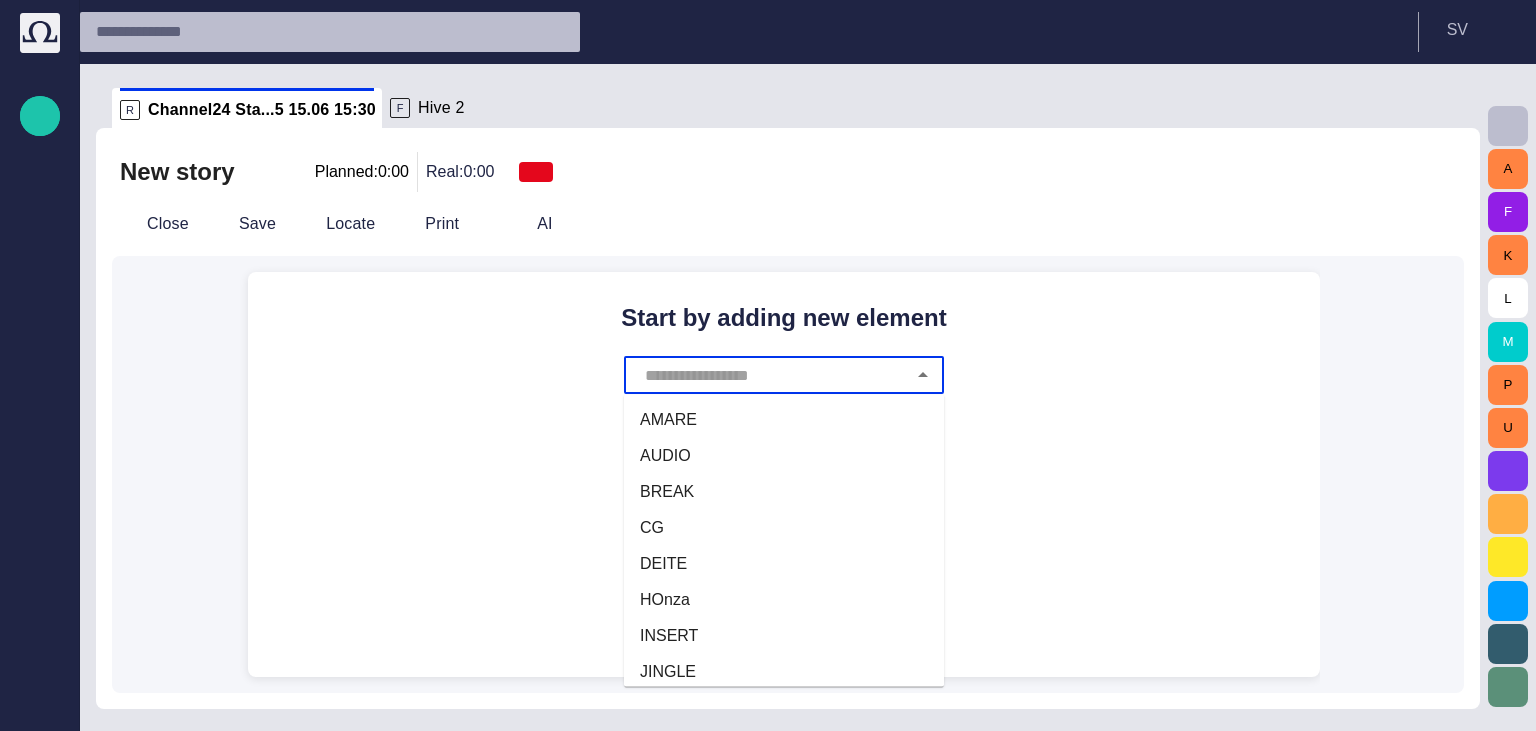 click on "BREAK" at bounding box center (784, 492) 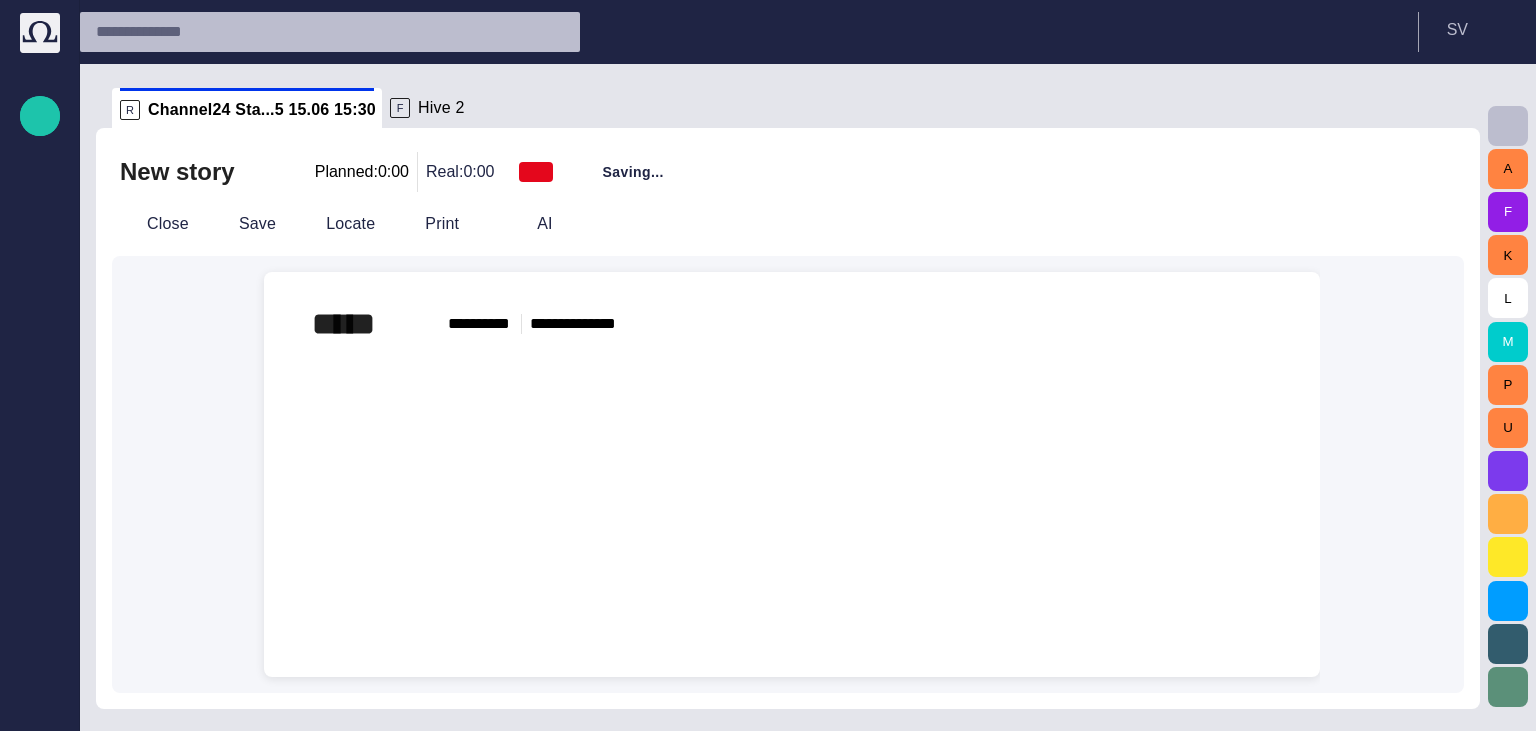 click at bounding box center [792, 542] 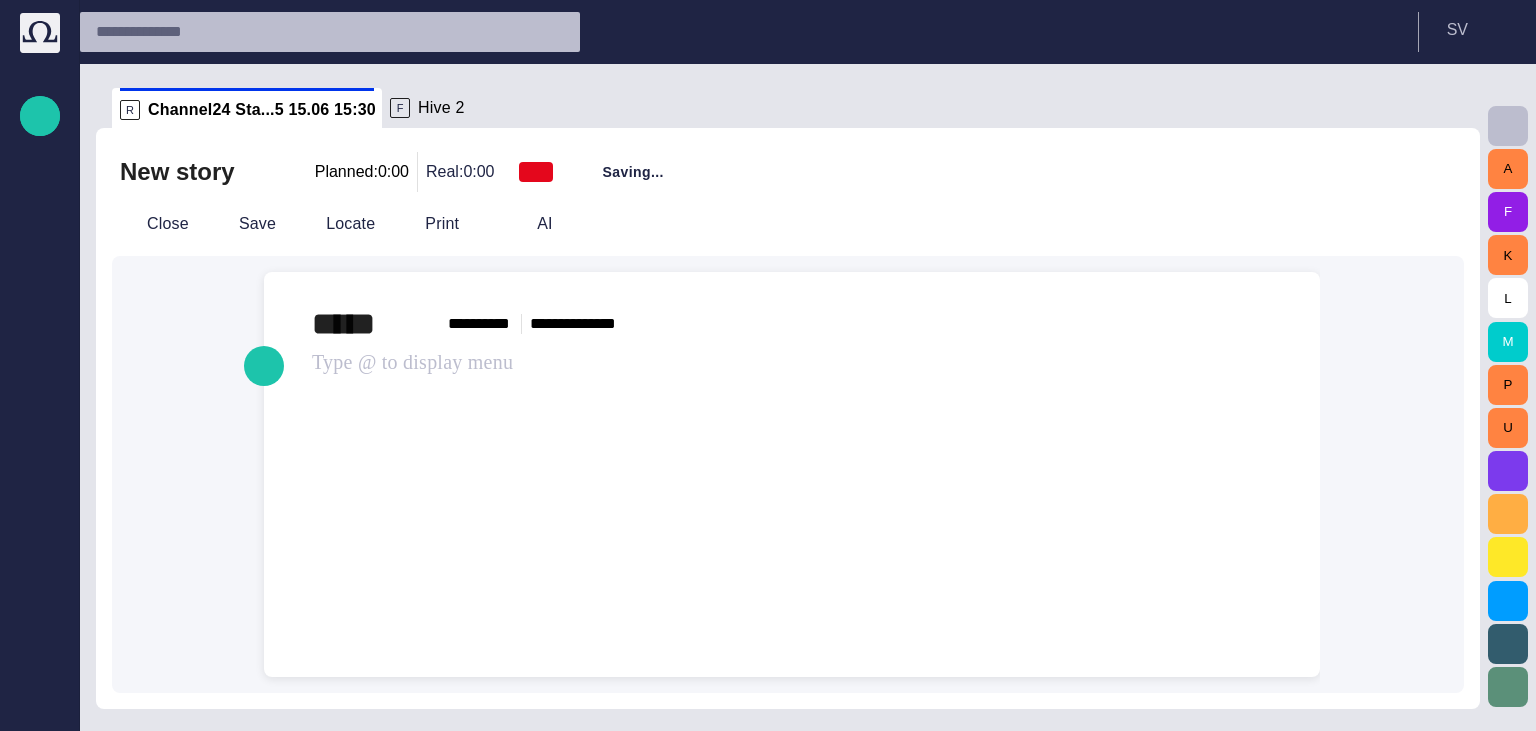type 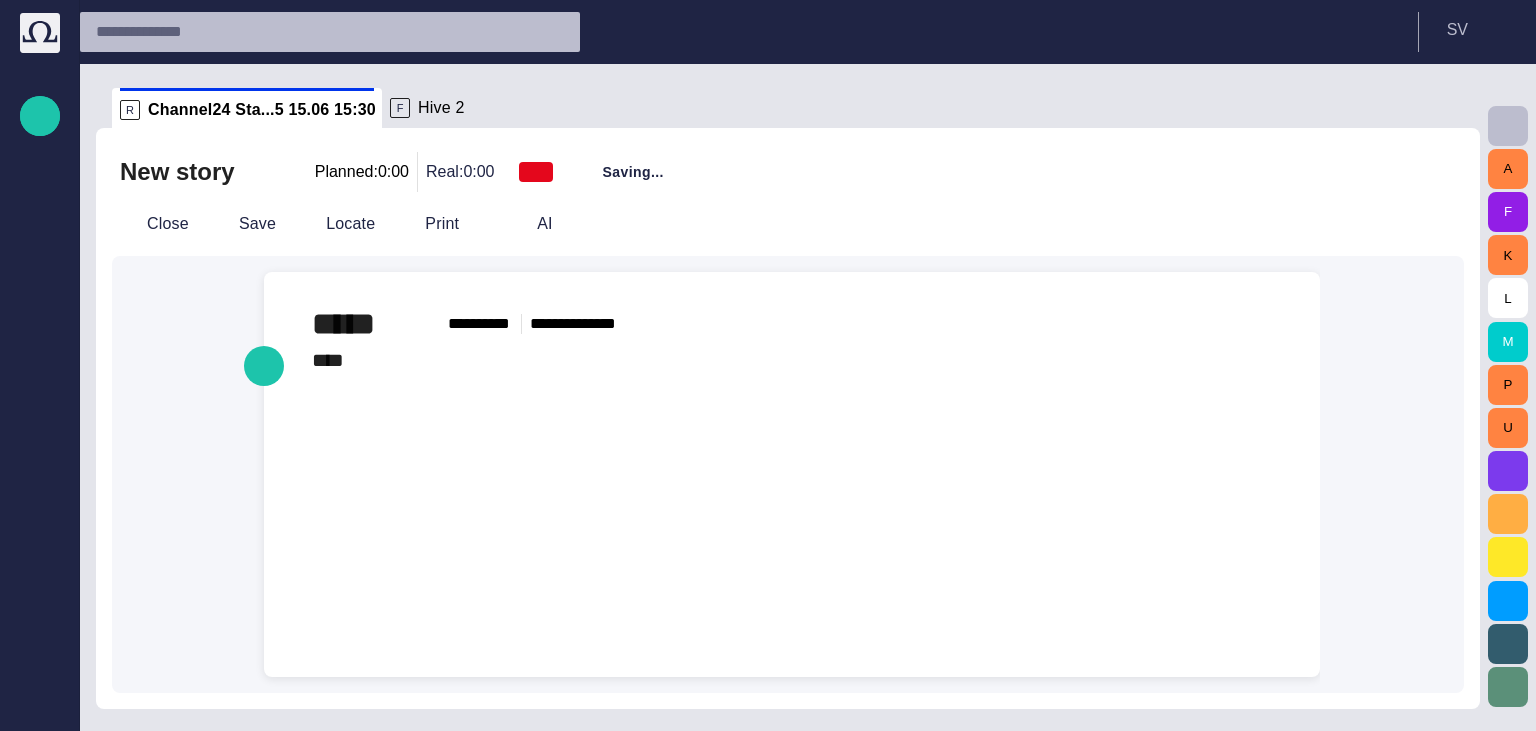 click on "****" at bounding box center [328, 360] 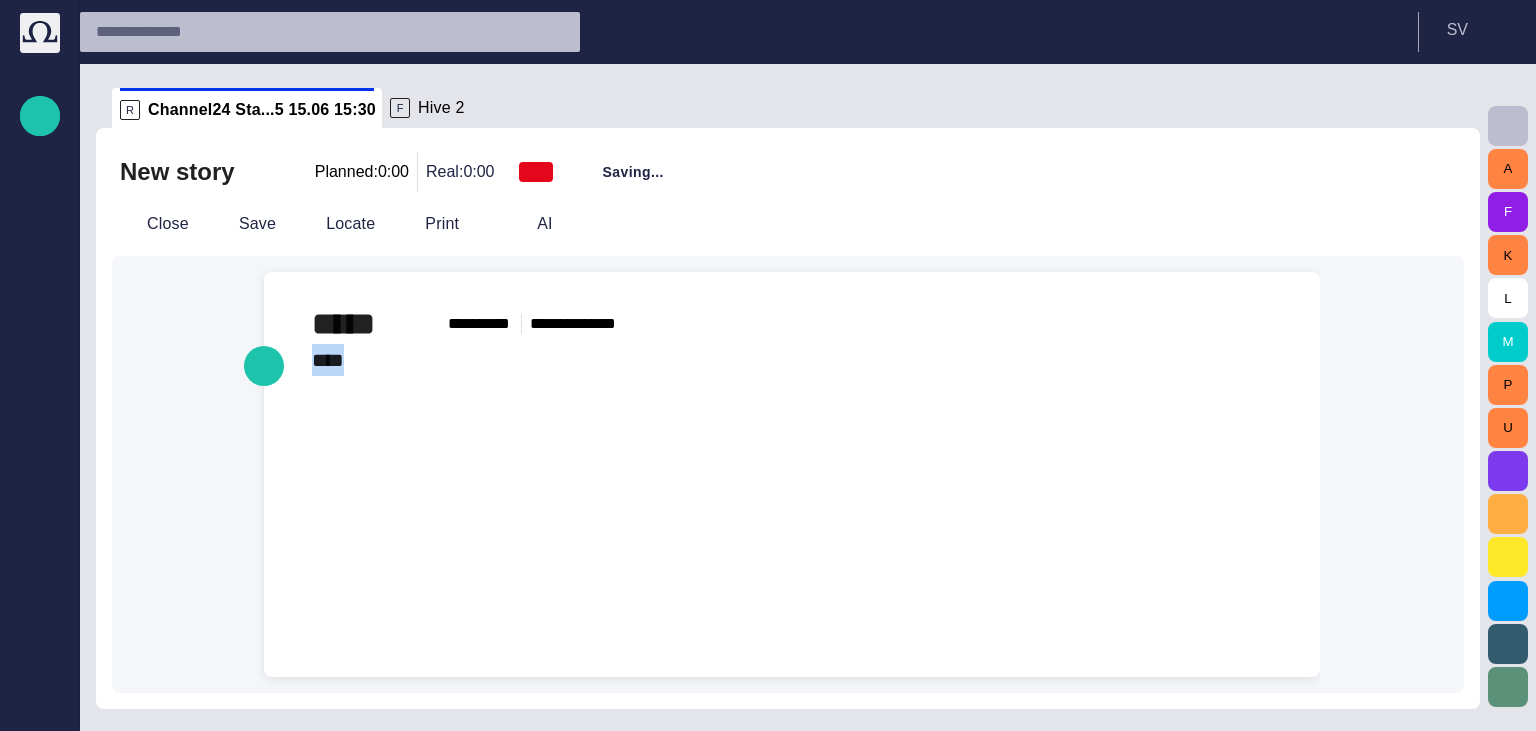 click on "****" at bounding box center (328, 360) 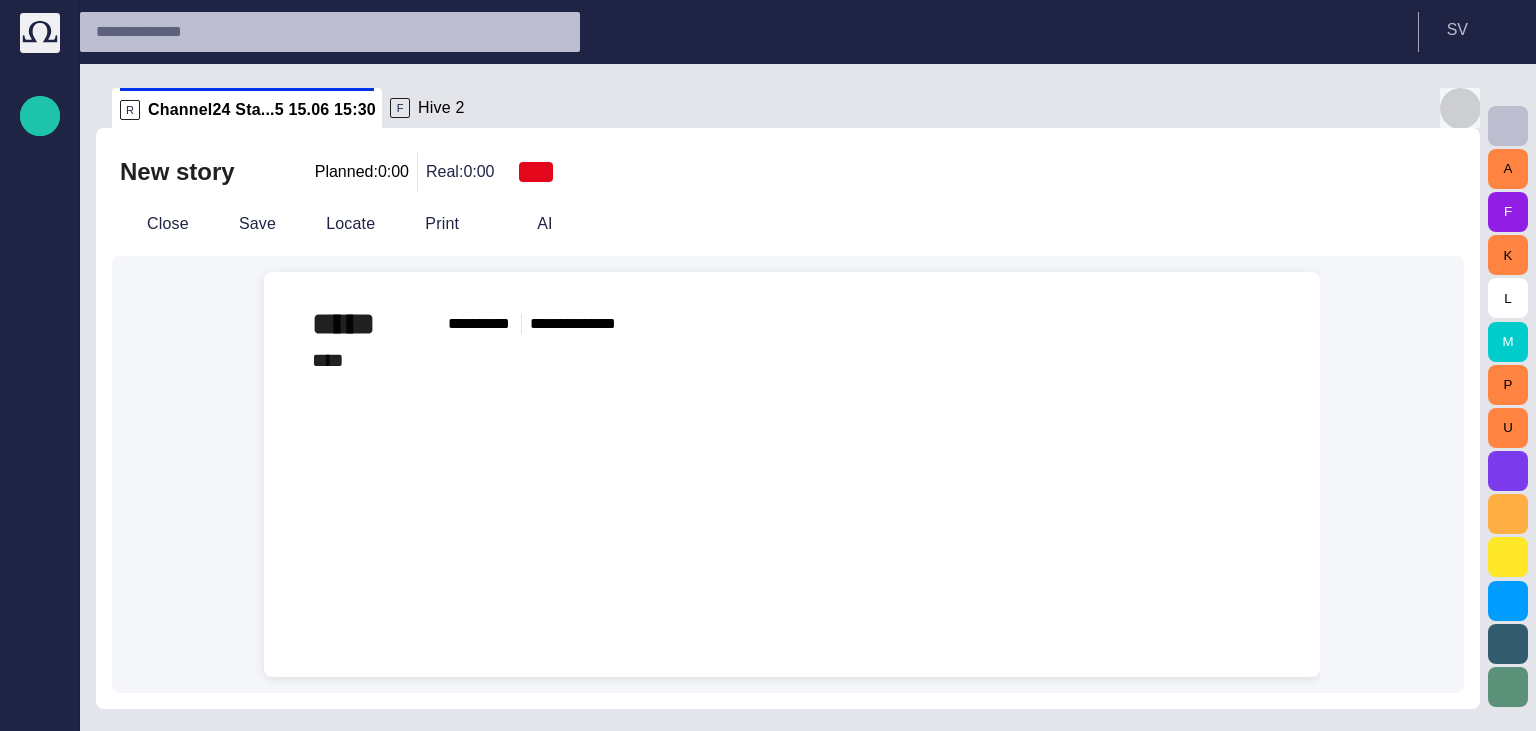 click at bounding box center [1460, 108] 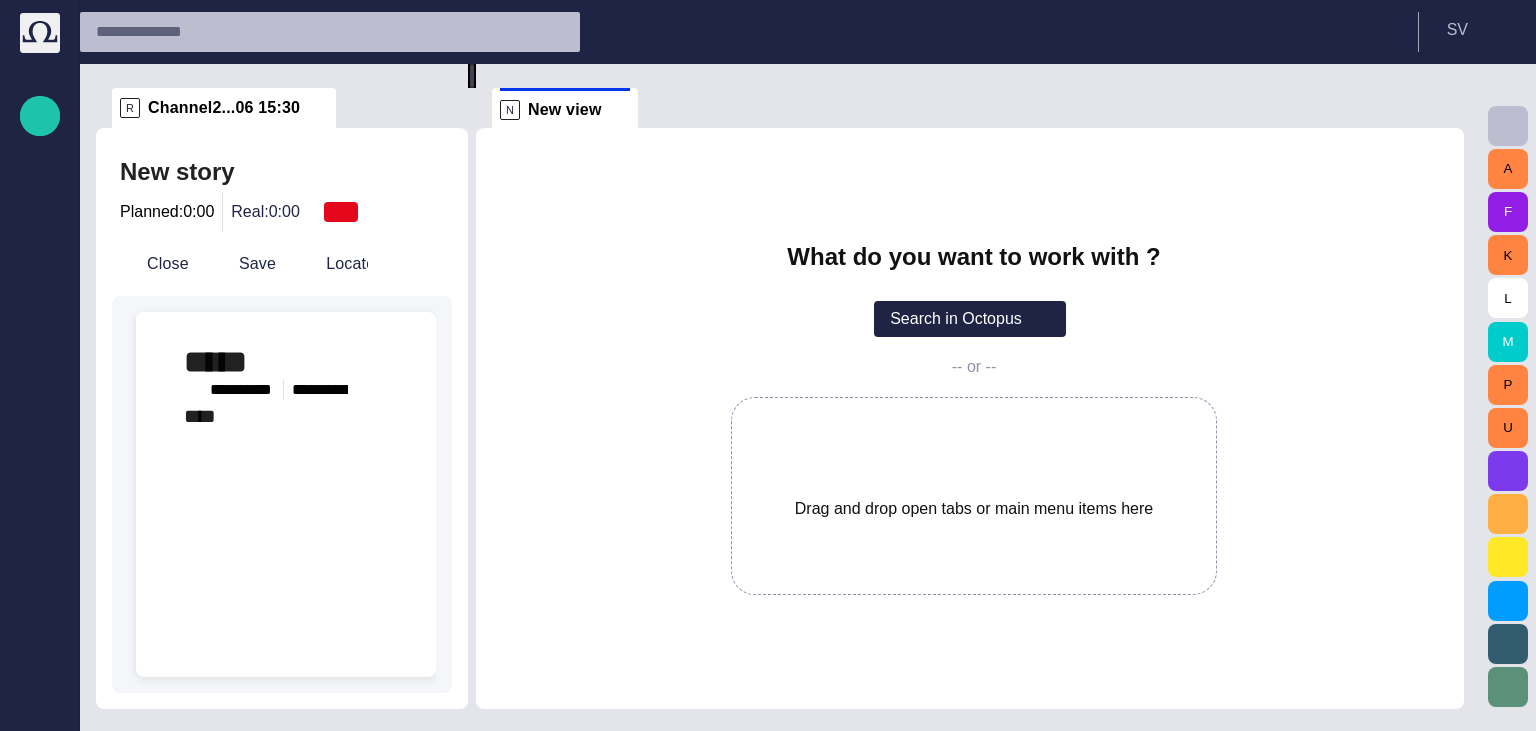 drag, startPoint x: 790, startPoint y: 397, endPoint x: 251, endPoint y: 422, distance: 539.57947 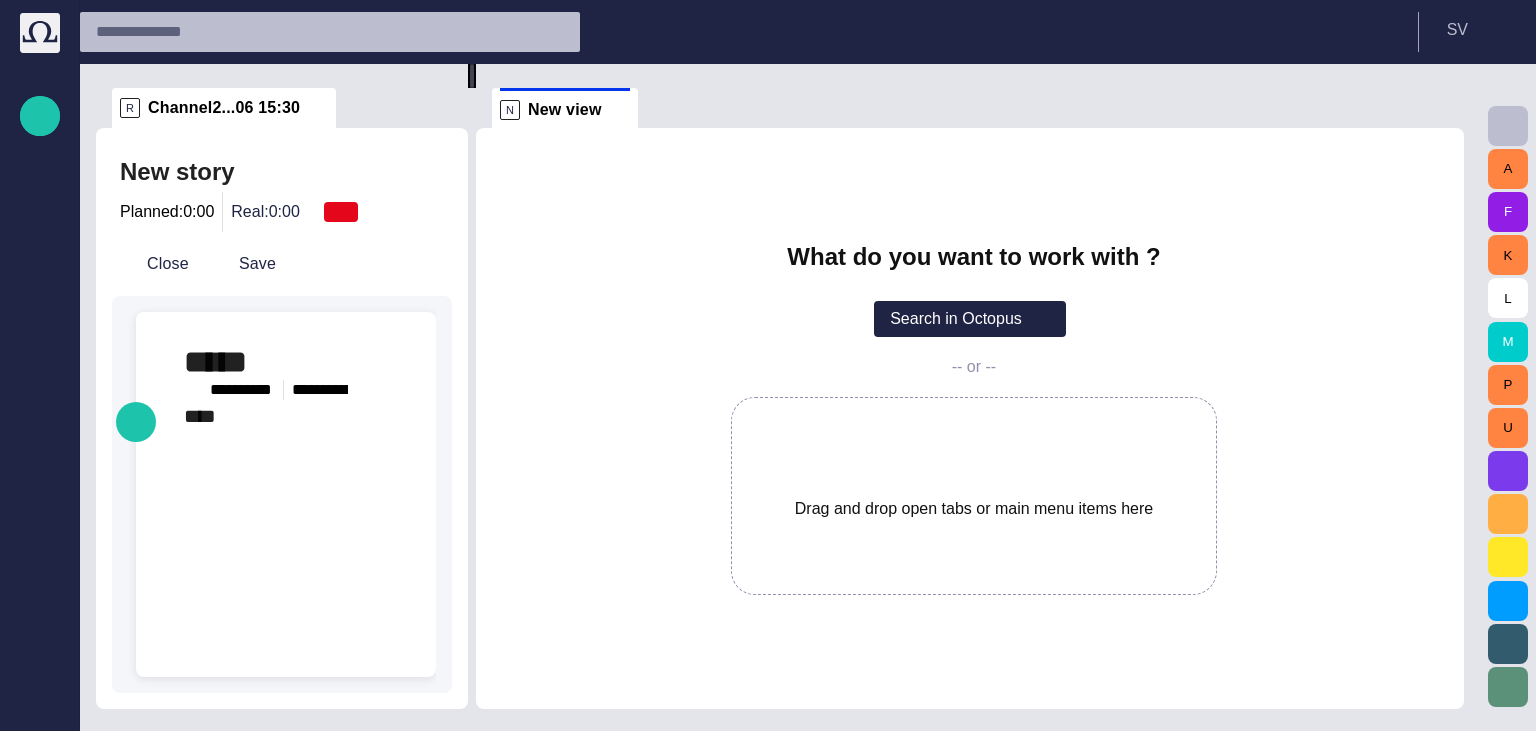 click on "﻿ **** ﻿" at bounding box center (286, 416) 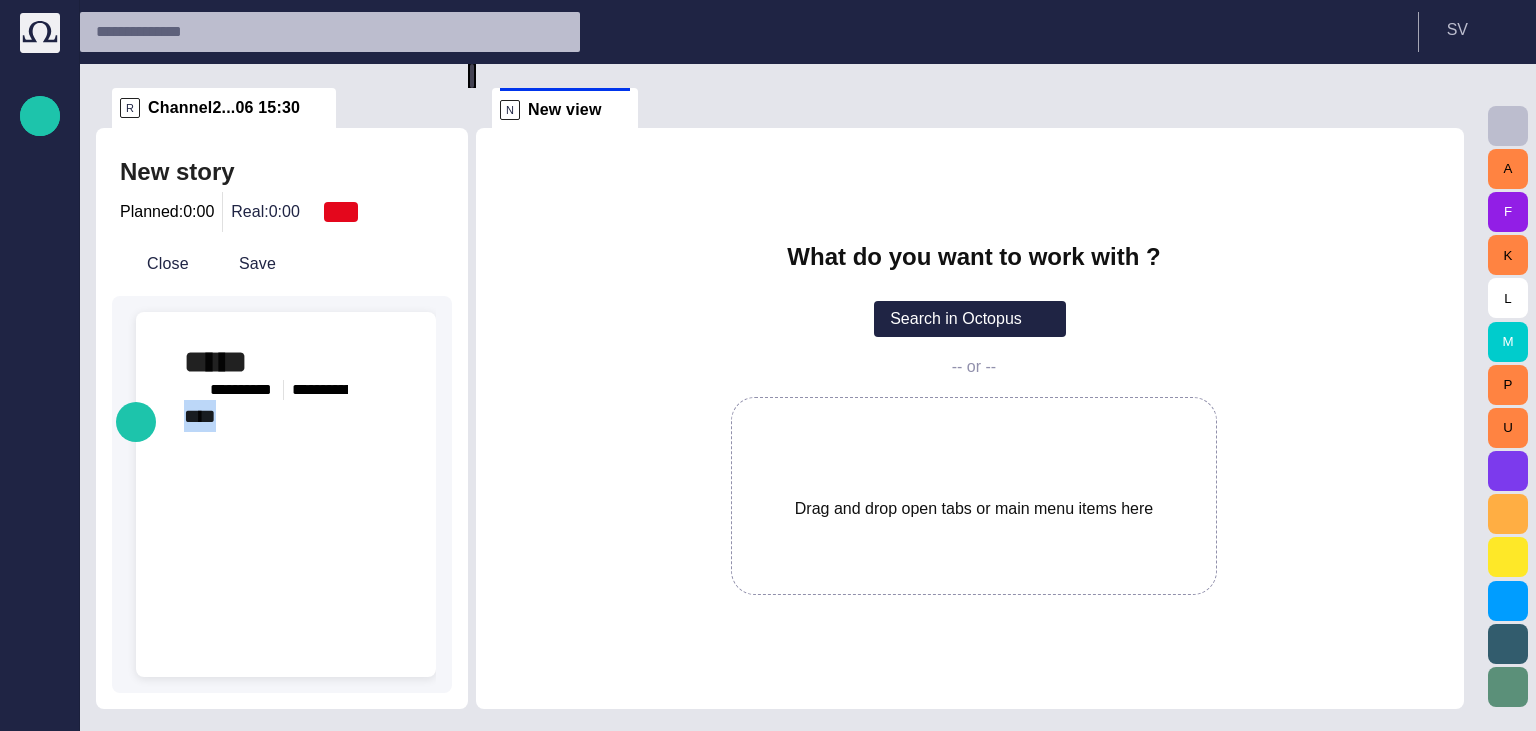 click on "﻿ **** ﻿" at bounding box center (286, 416) 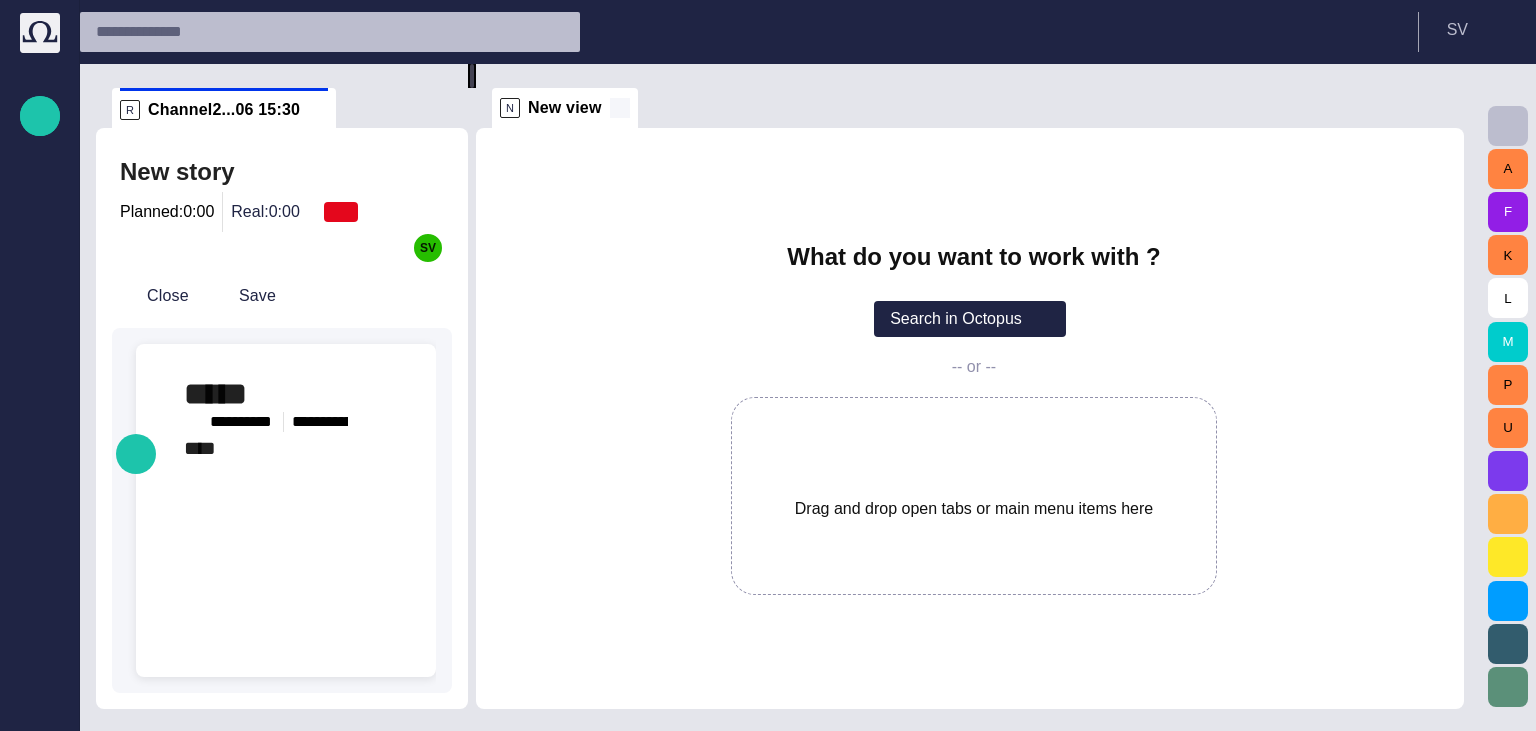 click on "N New view" at bounding box center [565, 108] 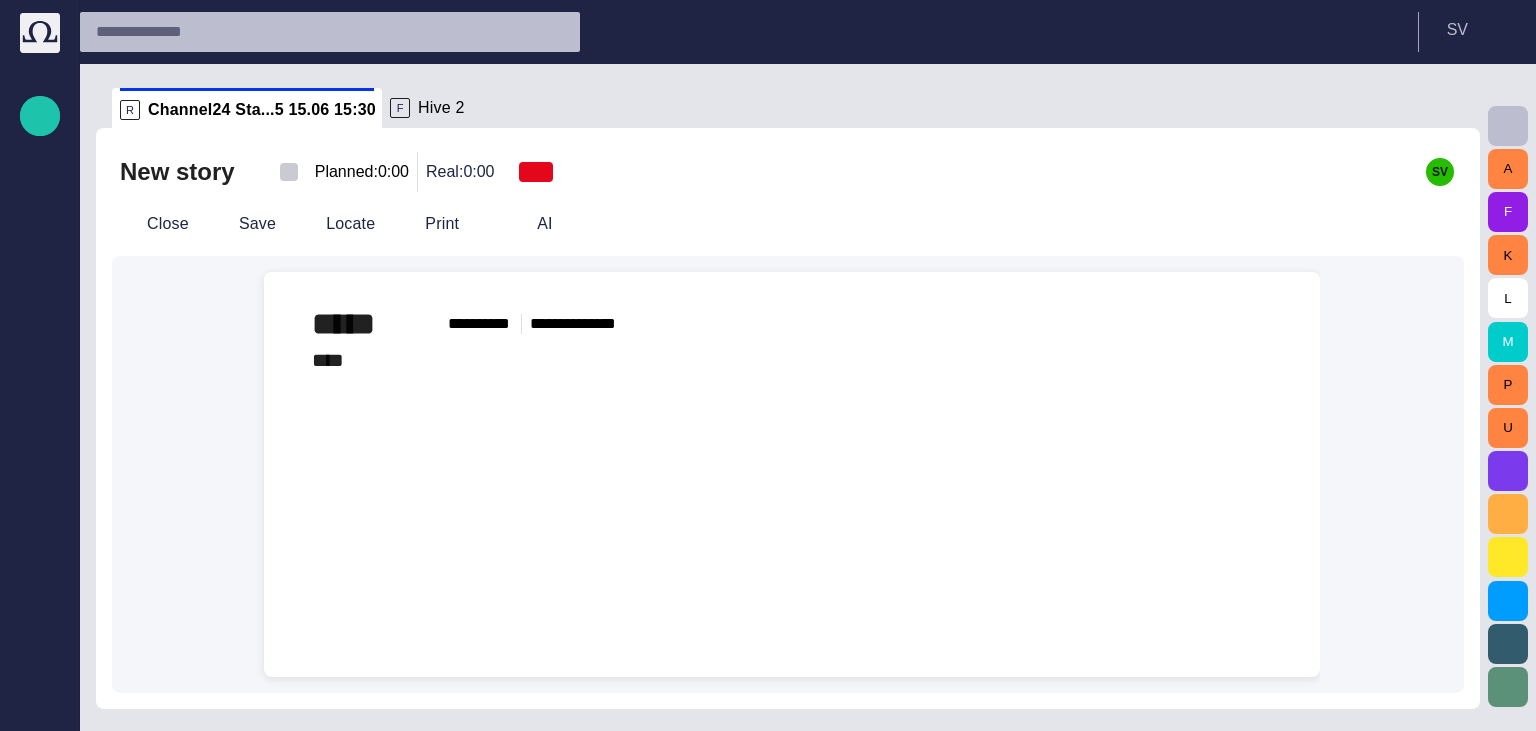 click at bounding box center [289, 172] 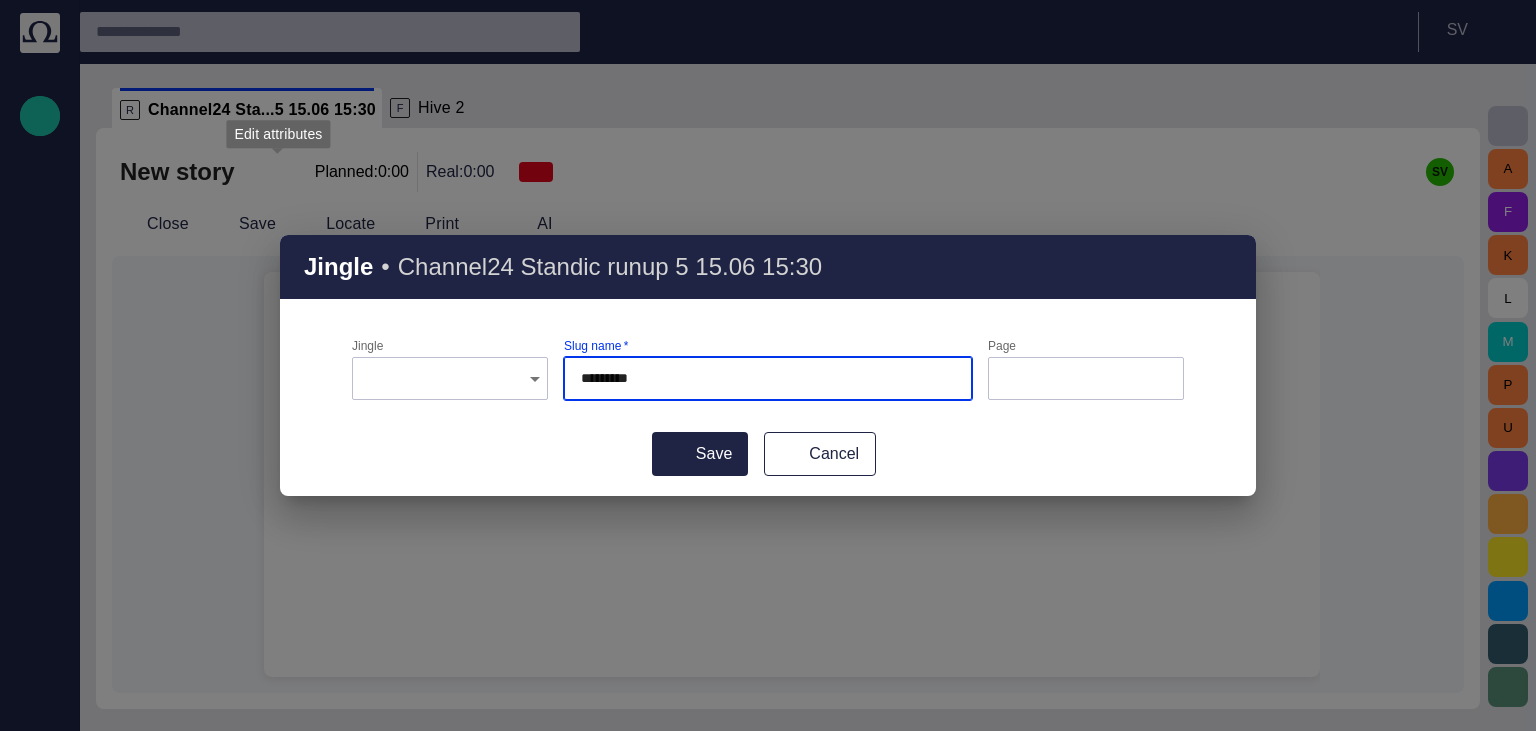 type on "**********" 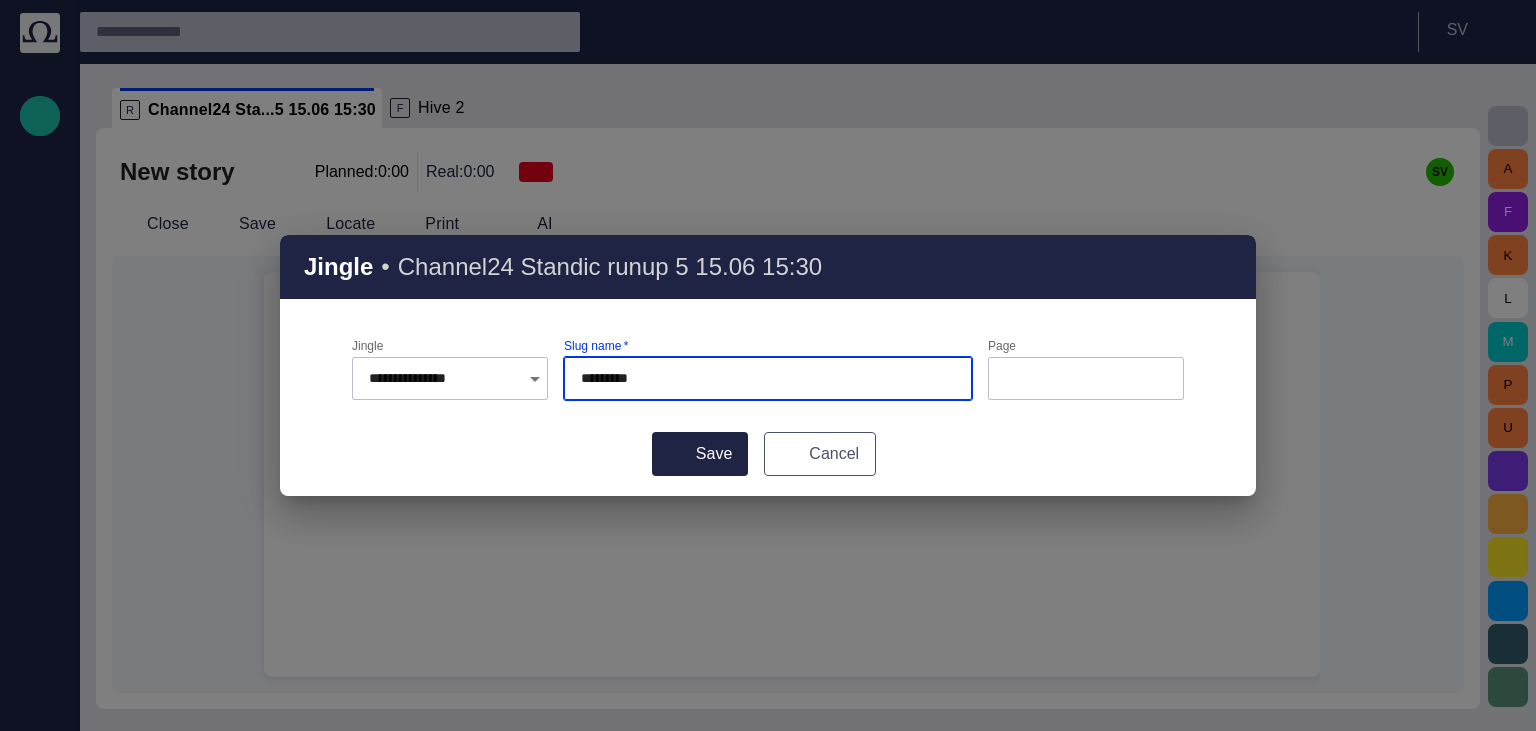 click at bounding box center [785, 454] 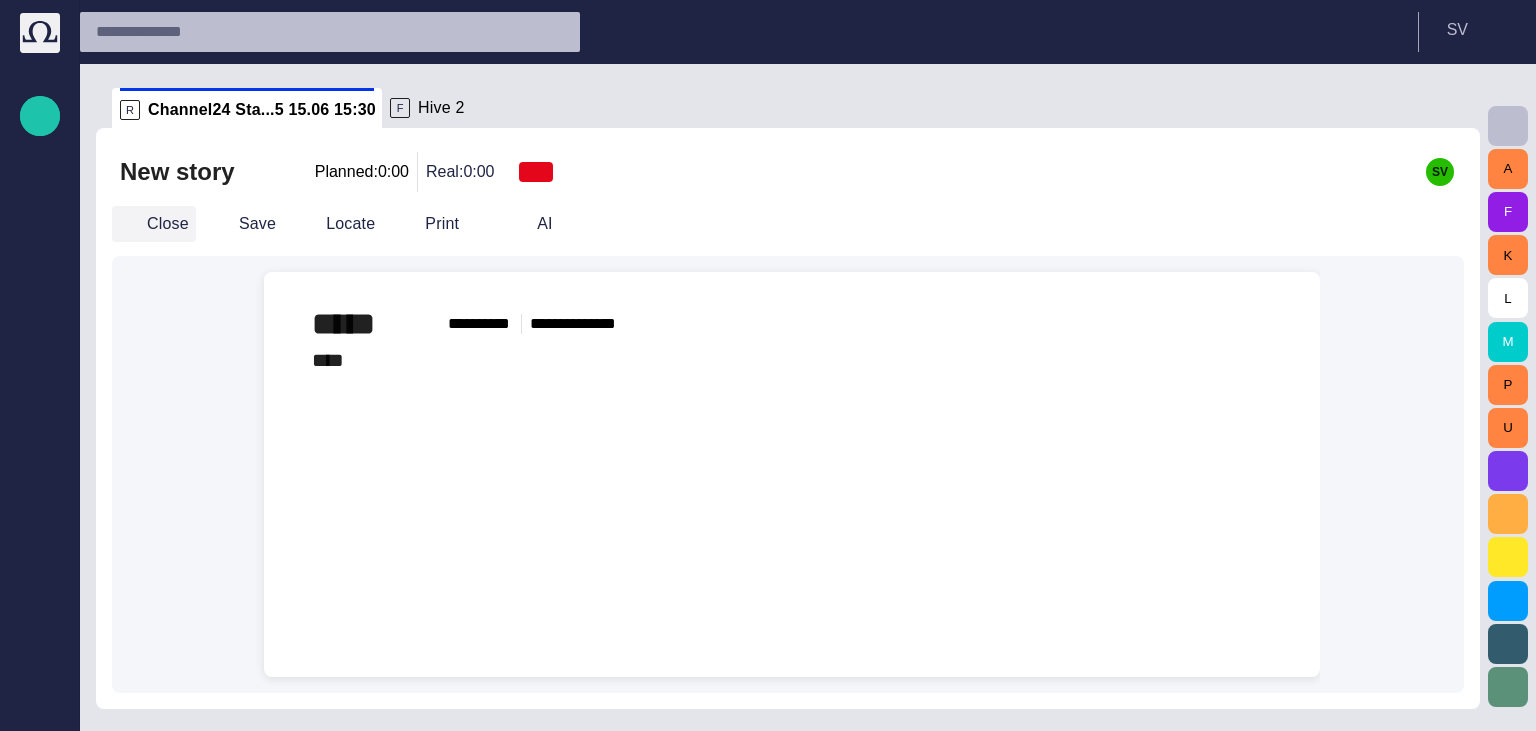 click on "Close" at bounding box center [154, 224] 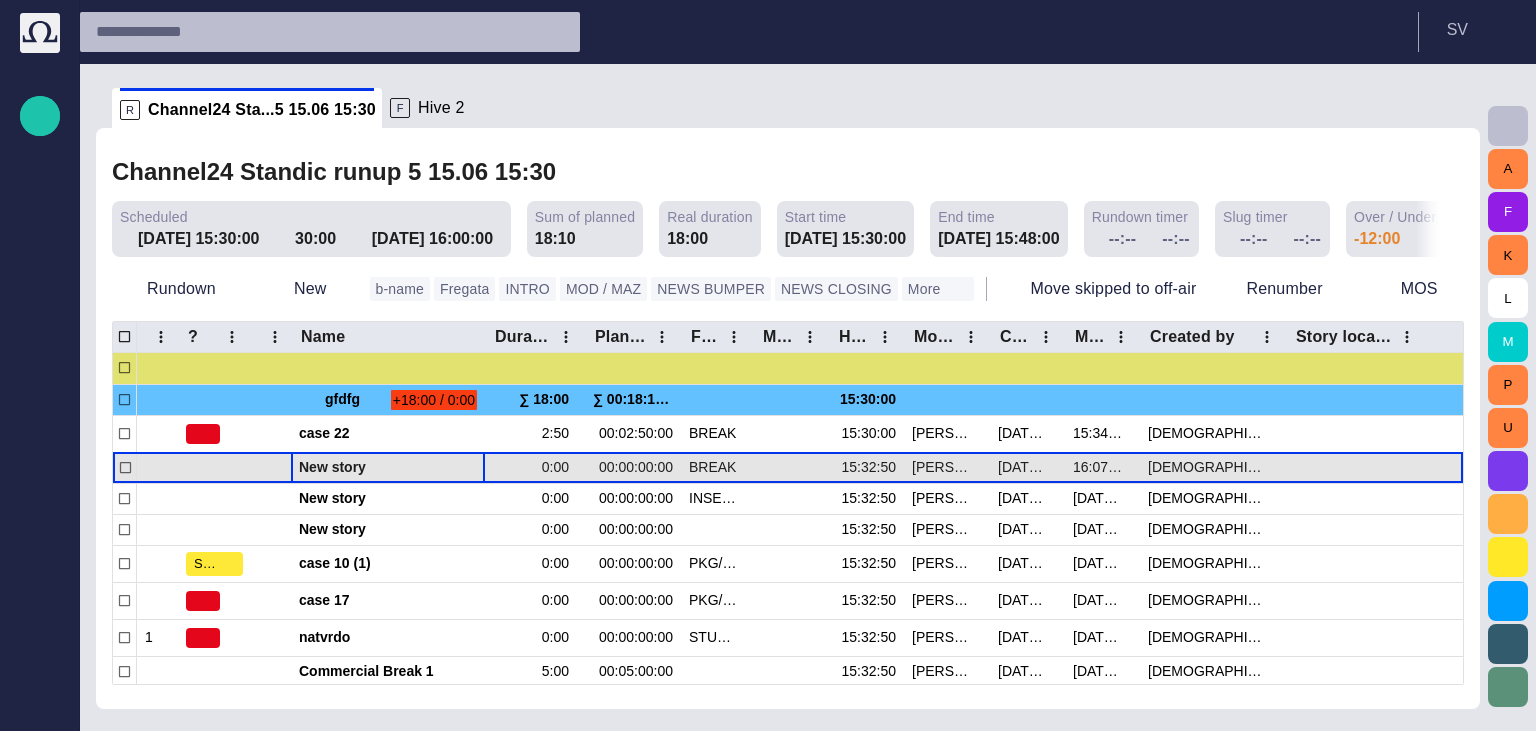 scroll, scrollTop: 34, scrollLeft: 0, axis: vertical 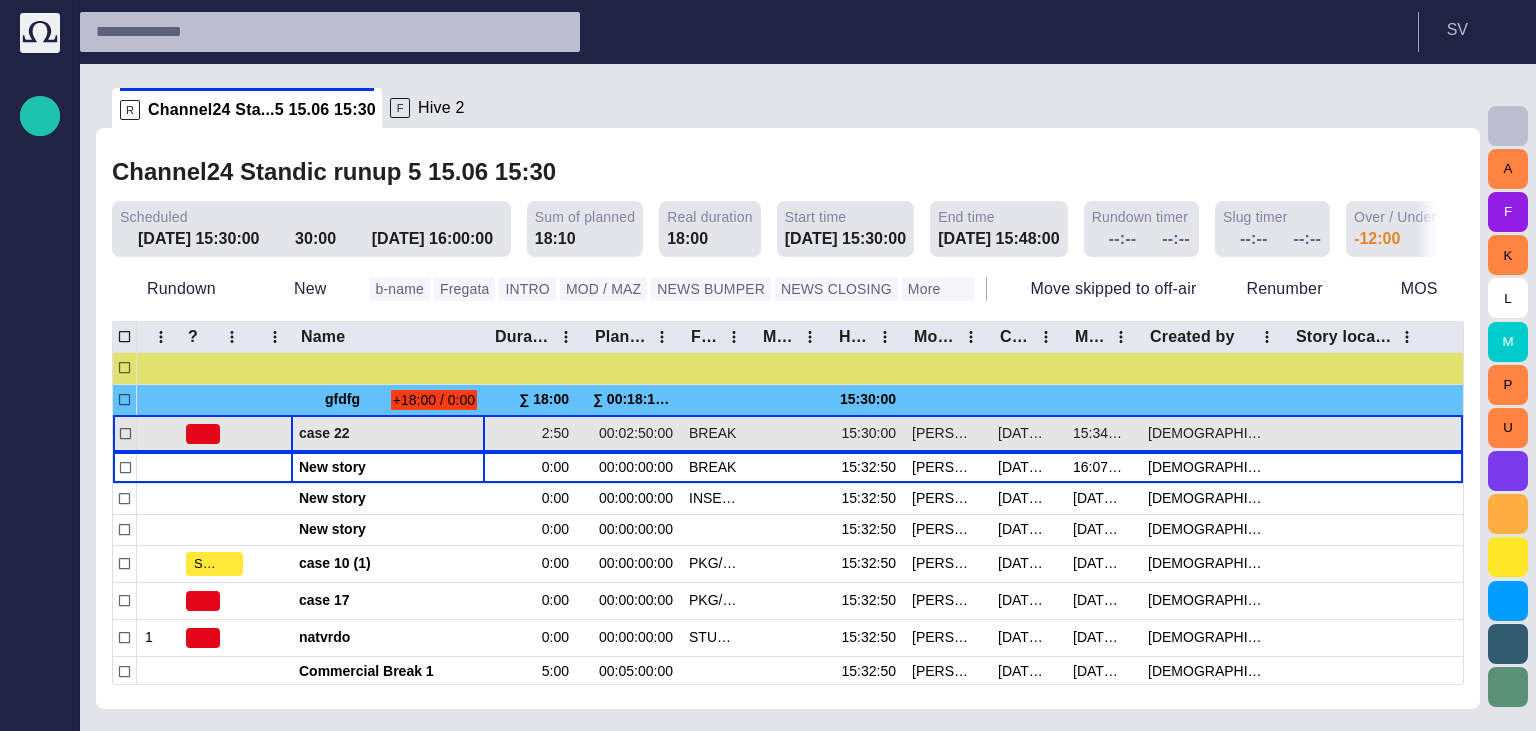 click at bounding box center (447, 434) 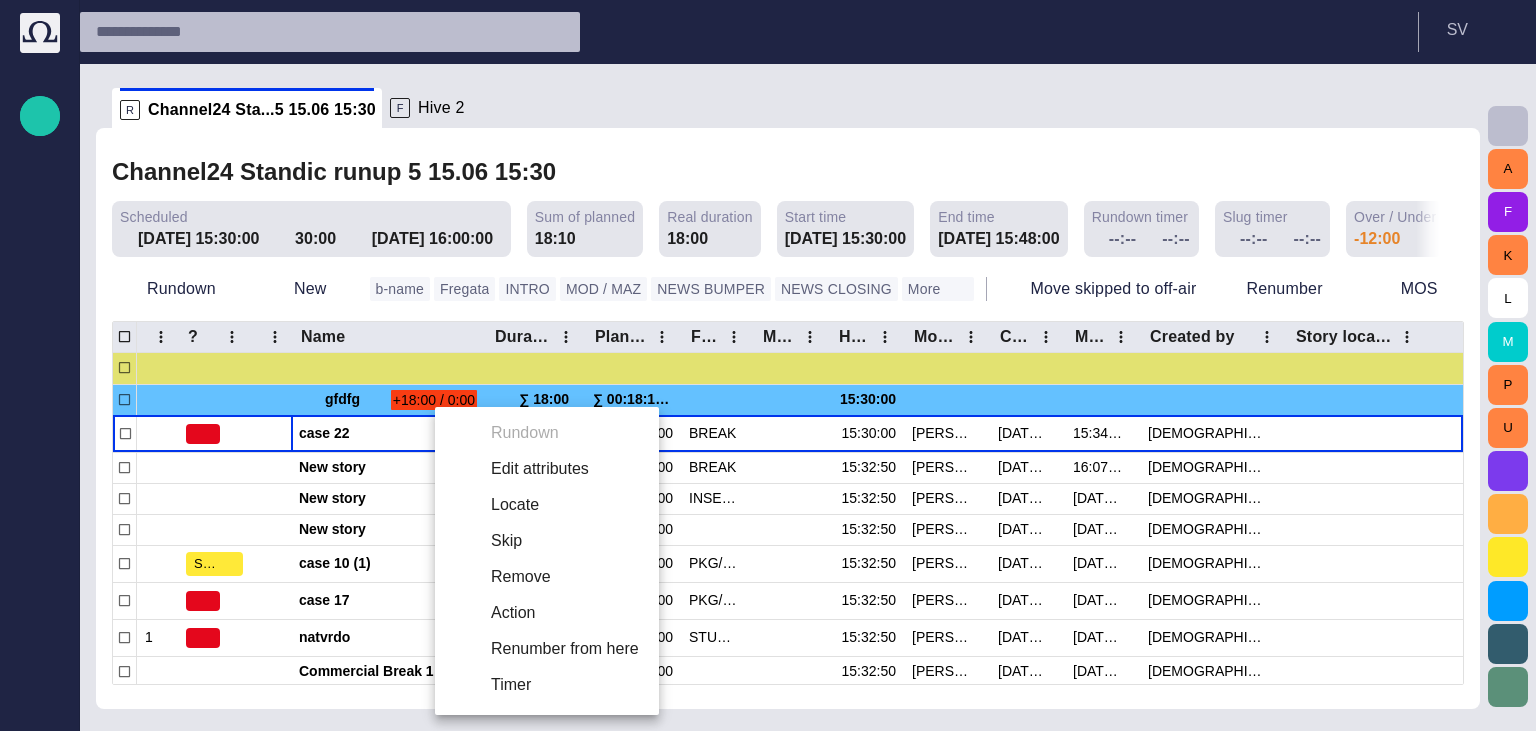 click on "Edit attributes" at bounding box center [547, 469] 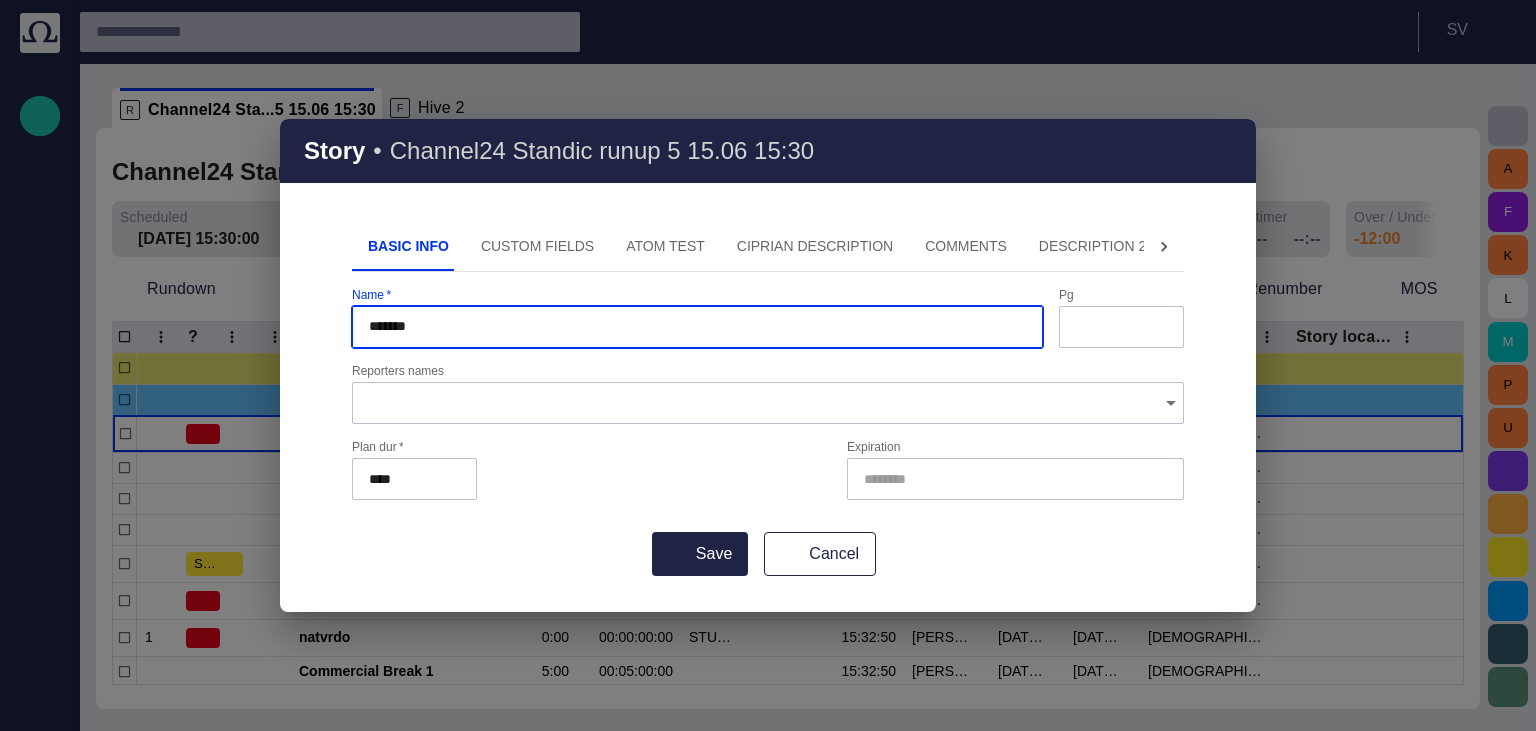click on "****" at bounding box center (414, 479) 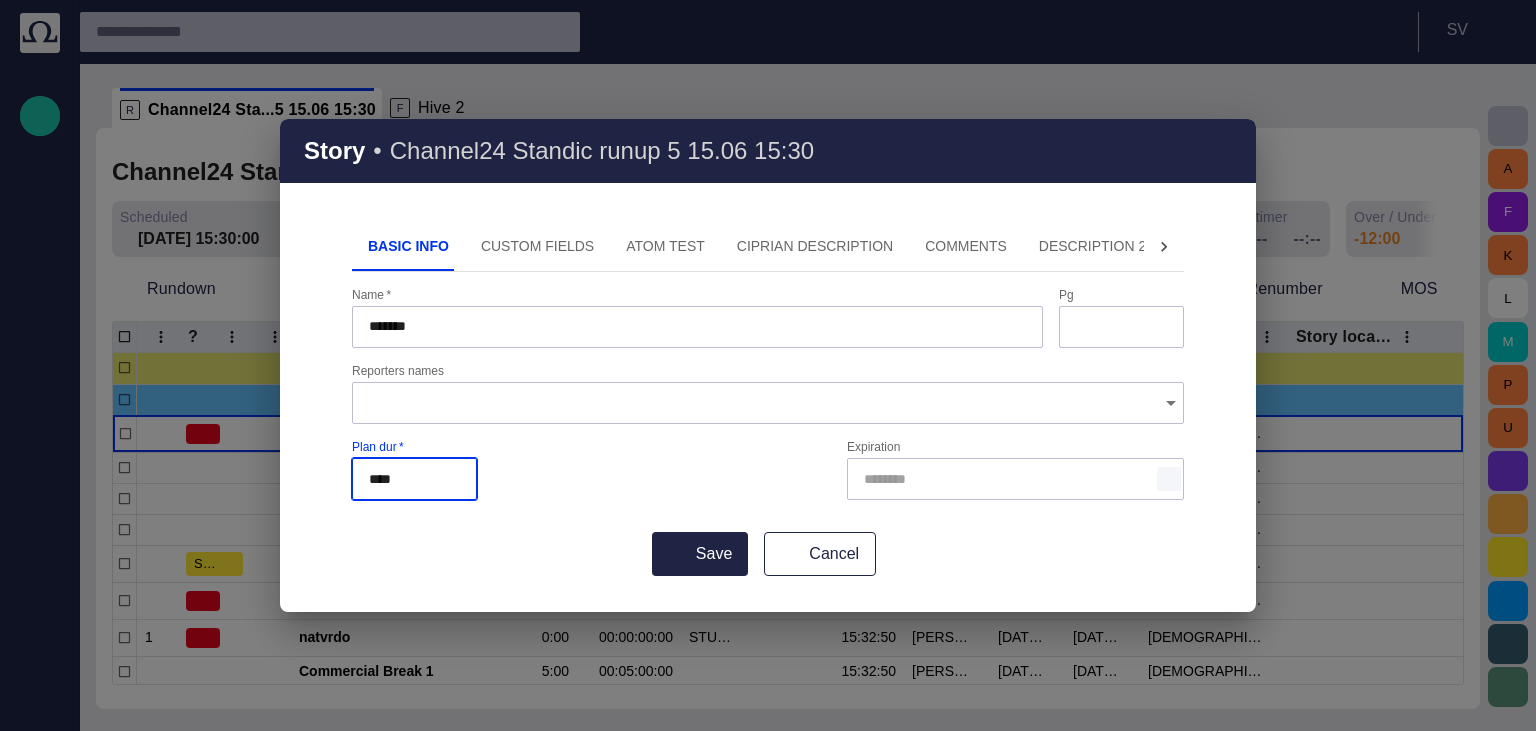 click at bounding box center (1169, 479) 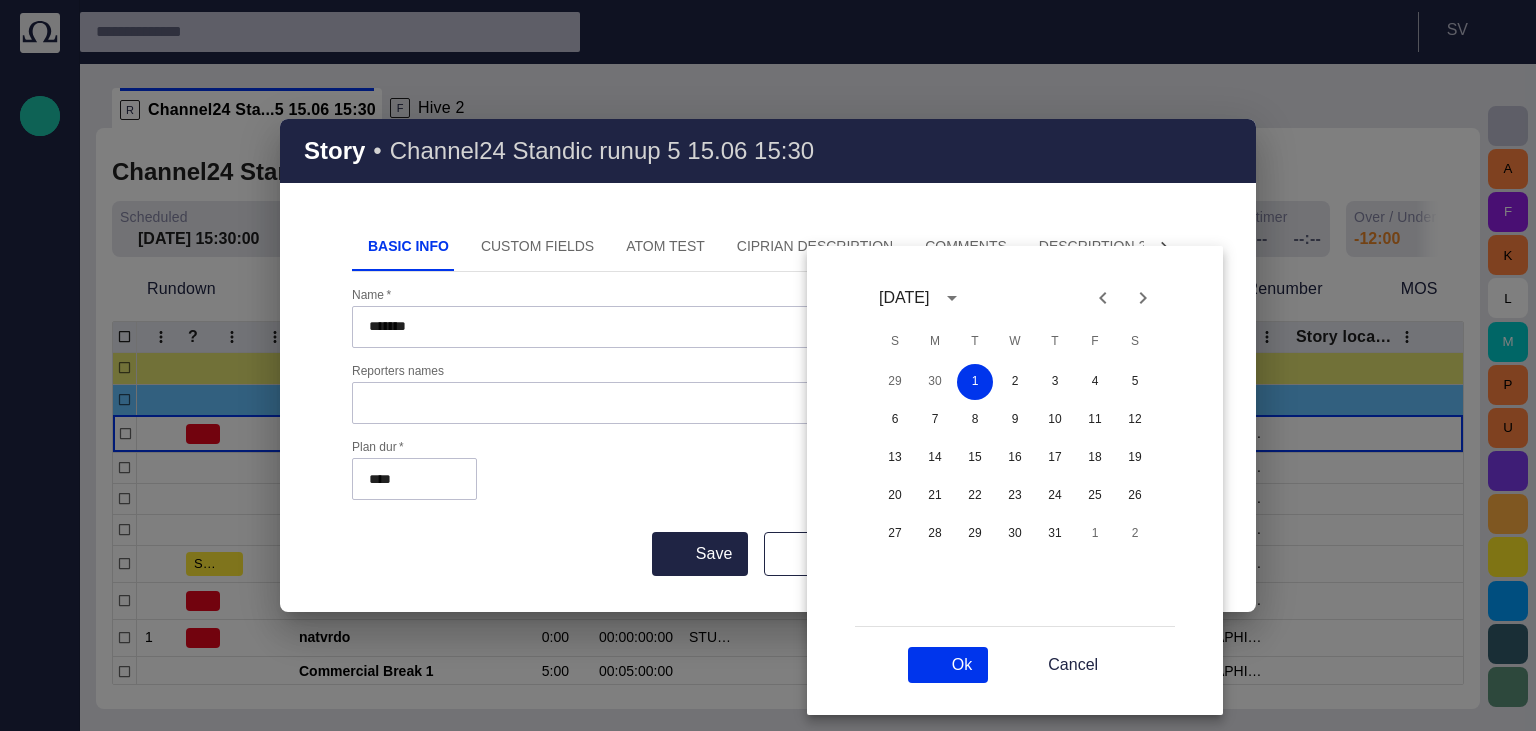 click at bounding box center [1024, 665] 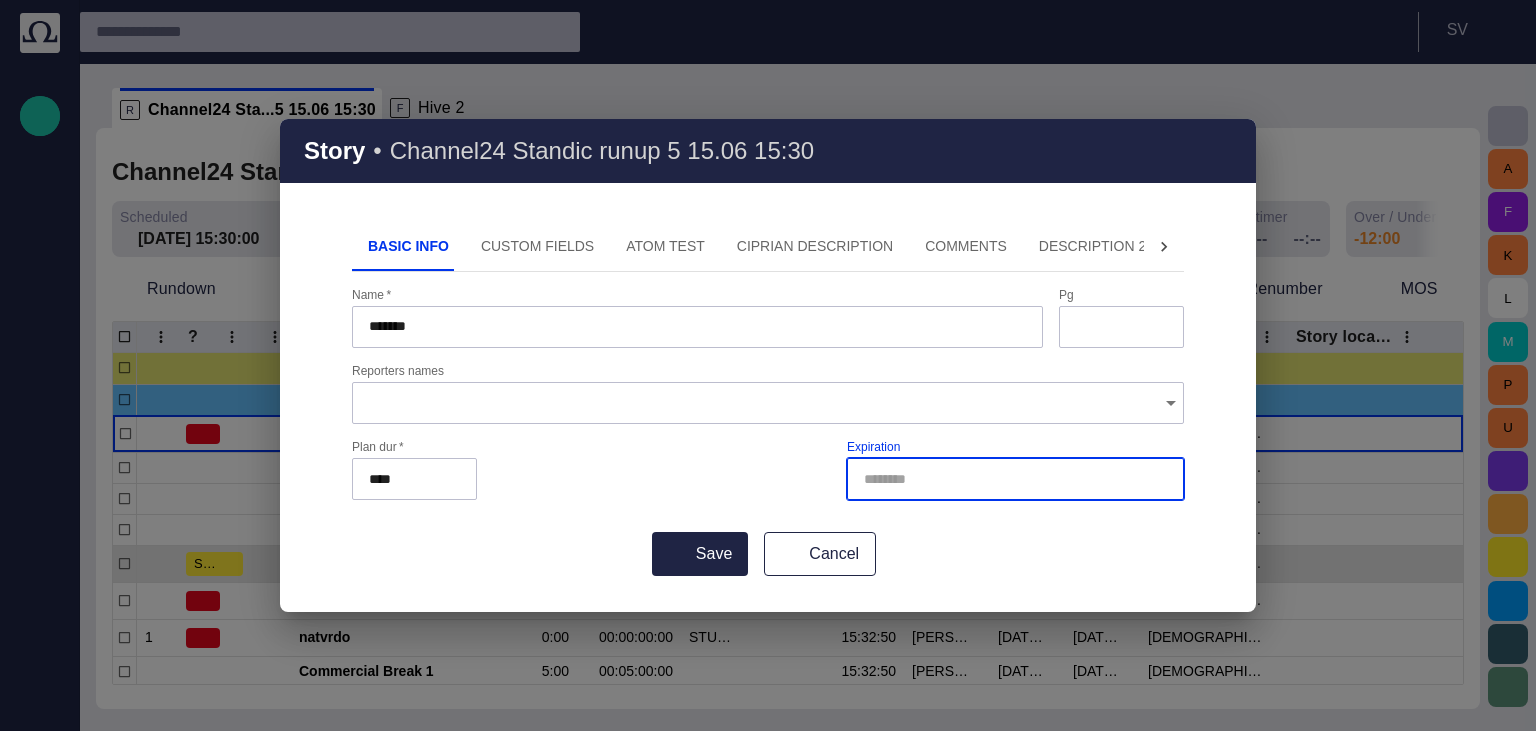 click on "Cancel" at bounding box center (820, 554) 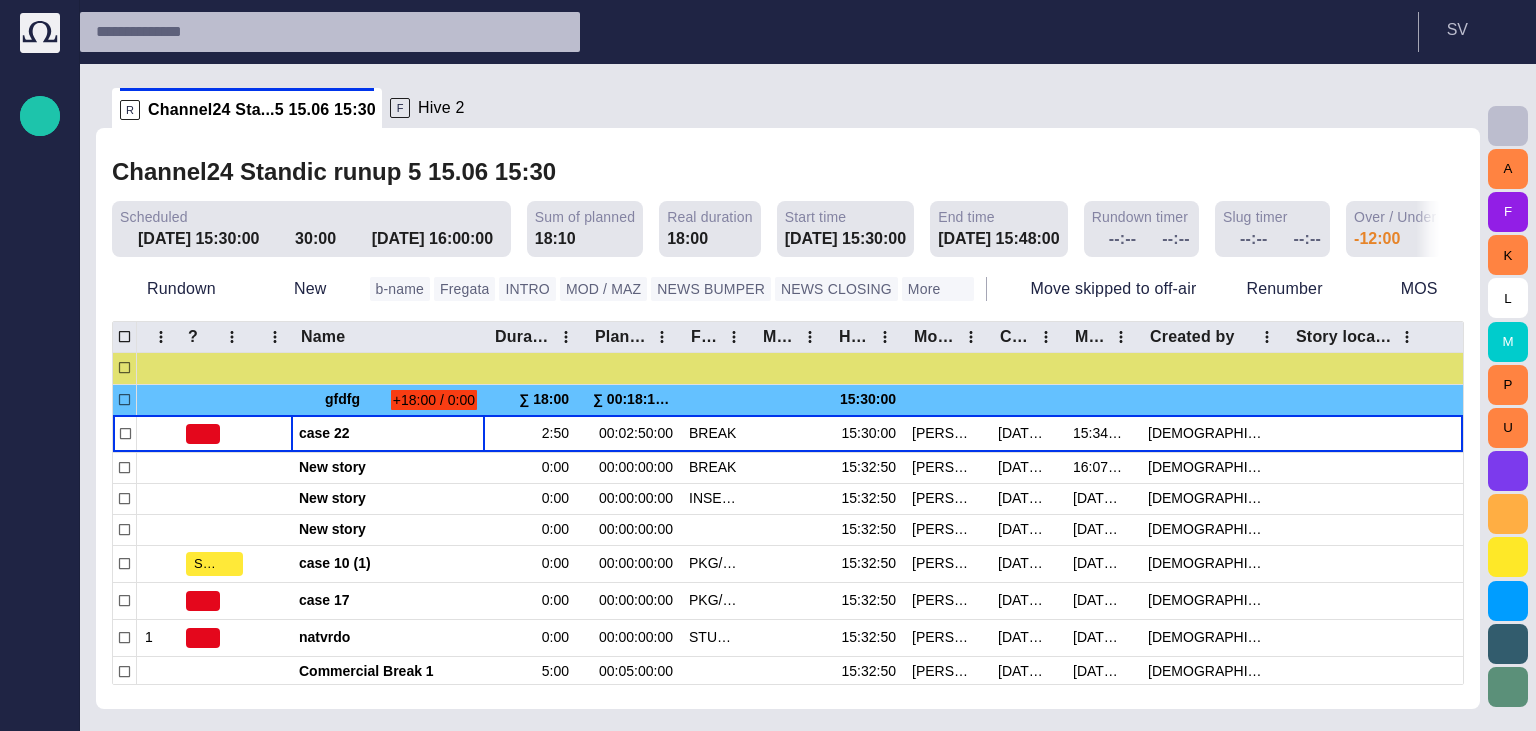 click at bounding box center (610, 172) 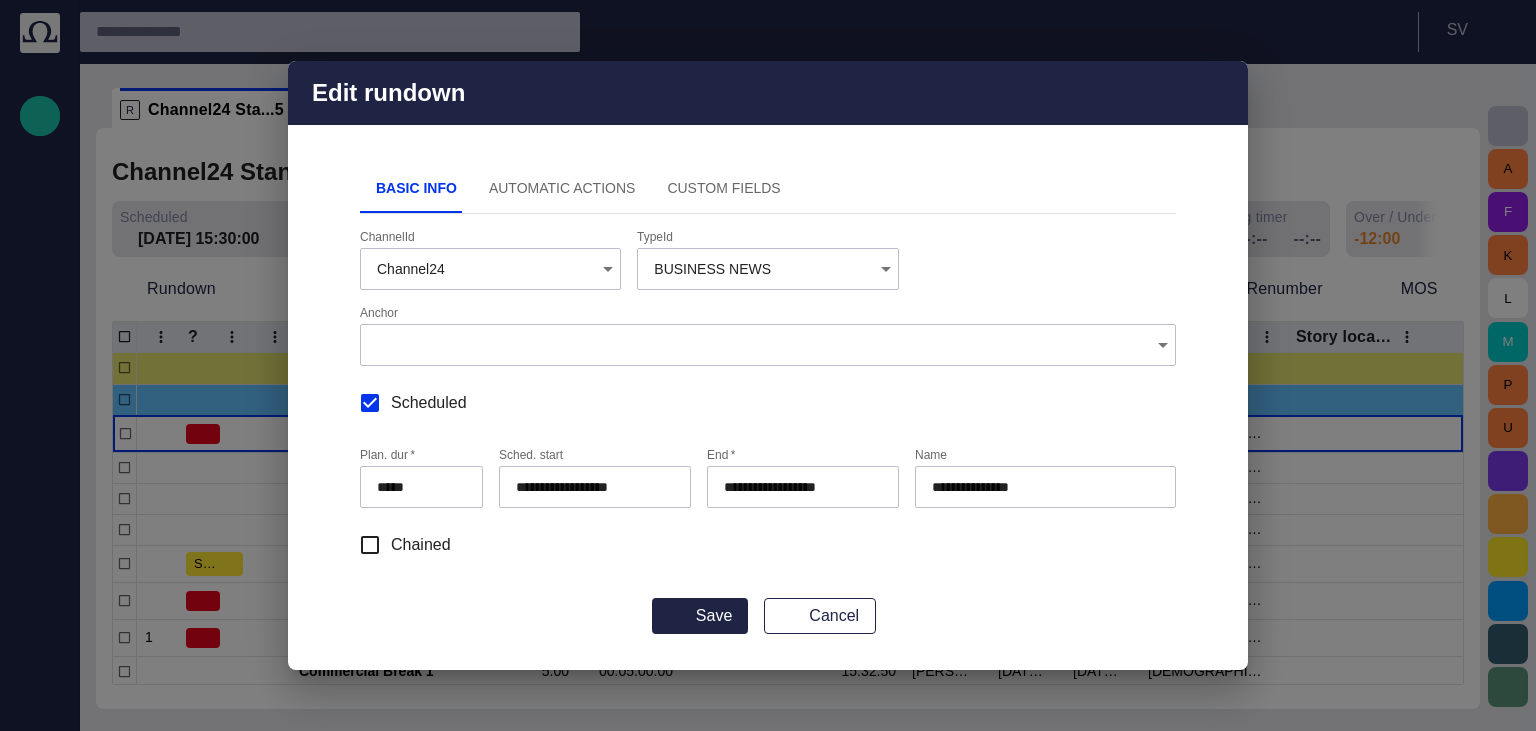 click on "**********" at bounding box center (591, 487) 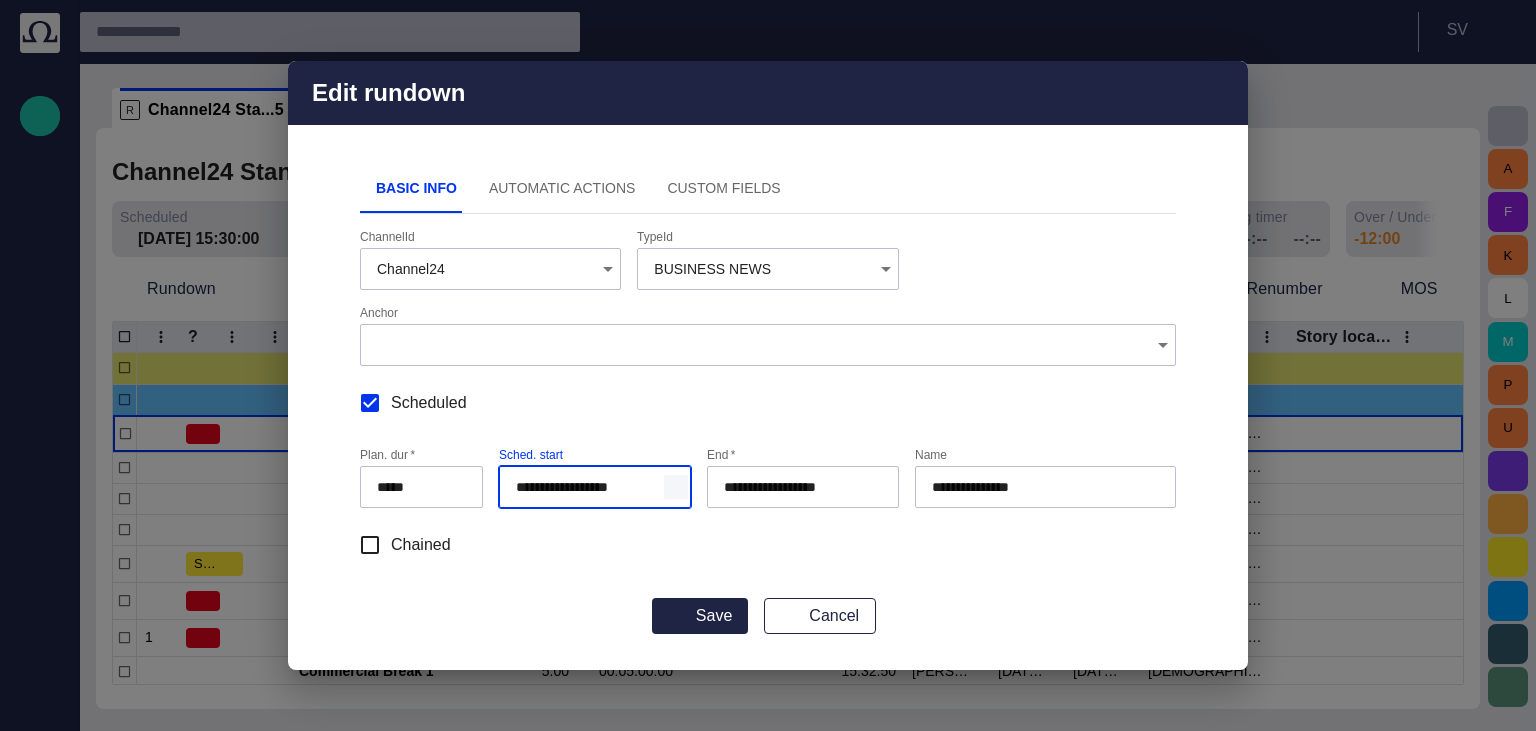 click at bounding box center [676, 487] 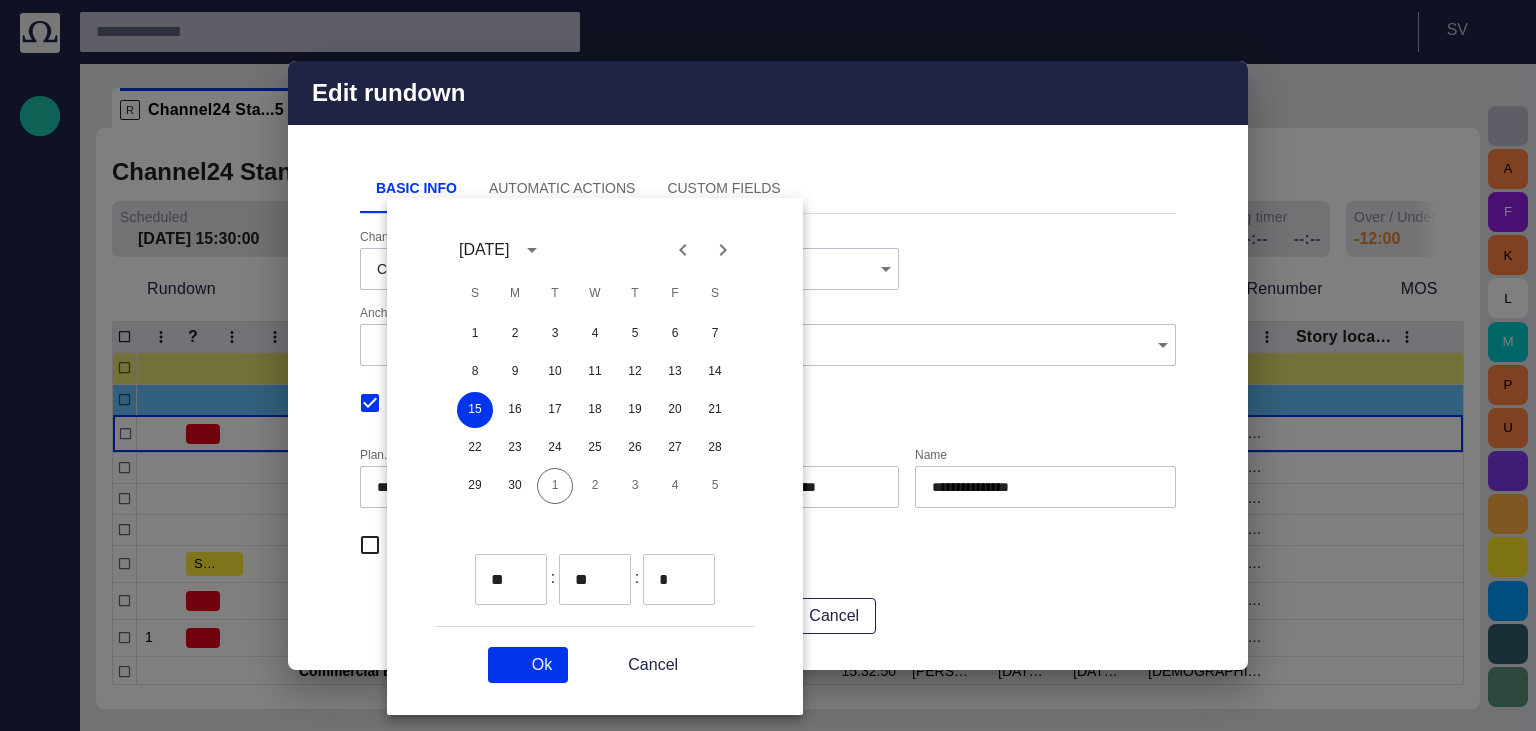 click on "**" at bounding box center (496, 579) 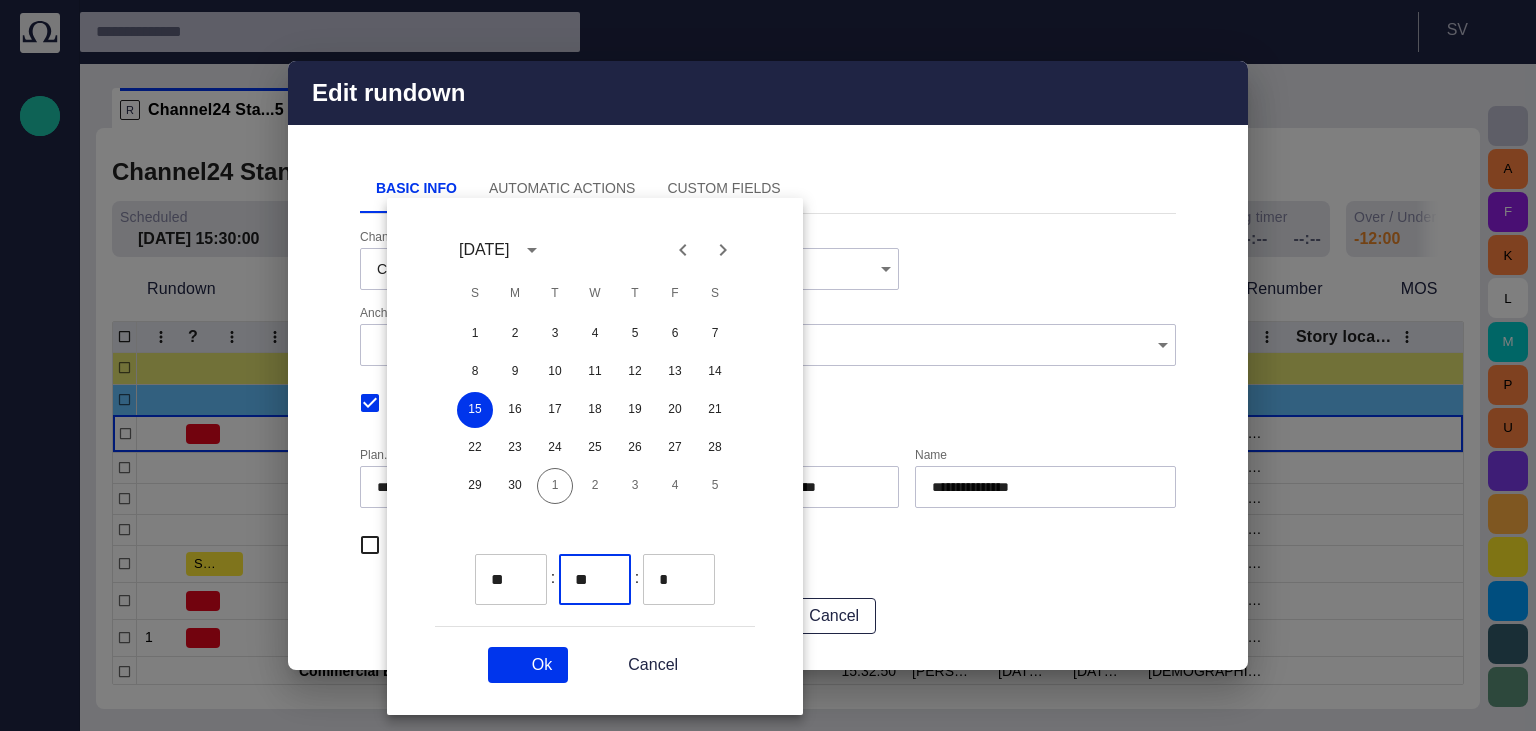 click on "**" at bounding box center (580, 579) 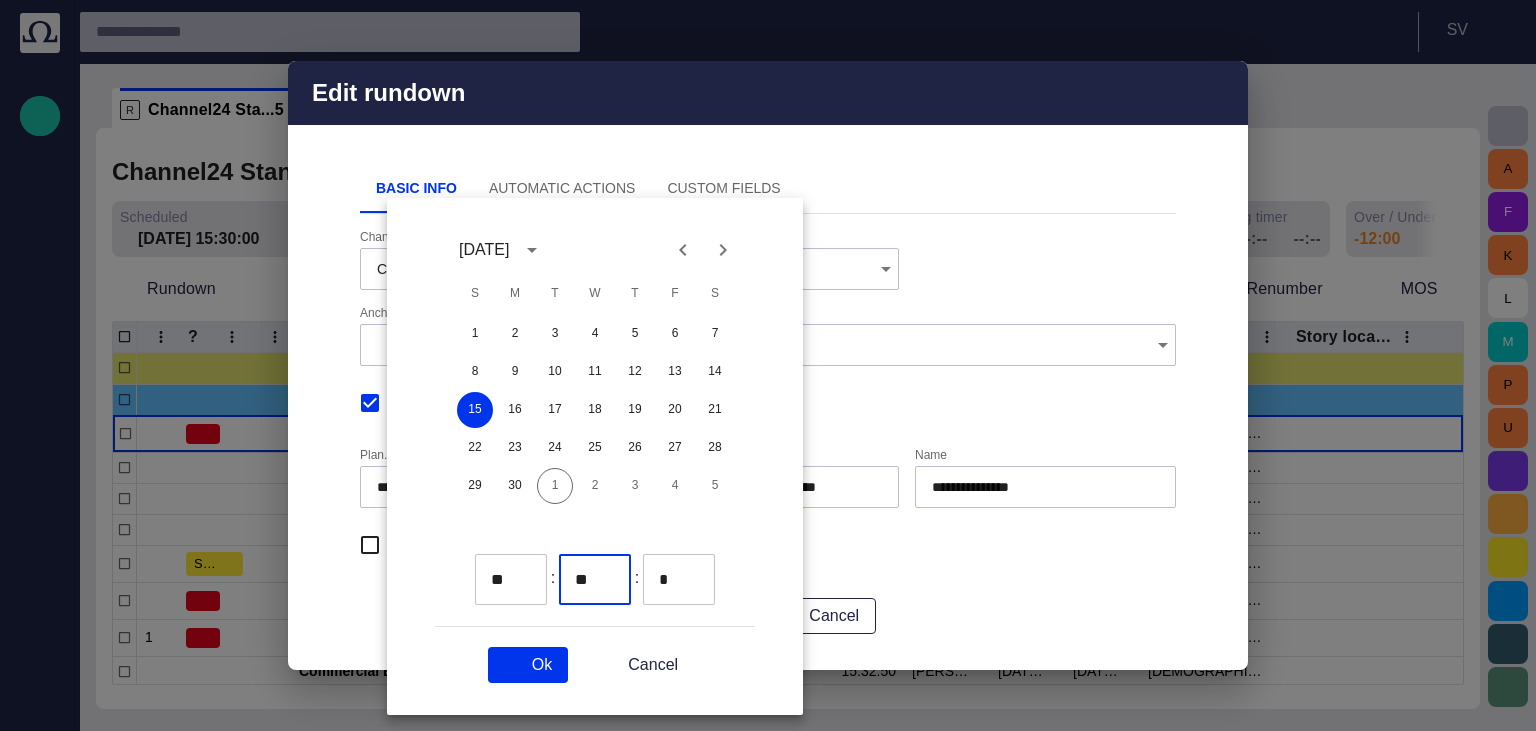 click on "*" at bounding box center [664, 579] 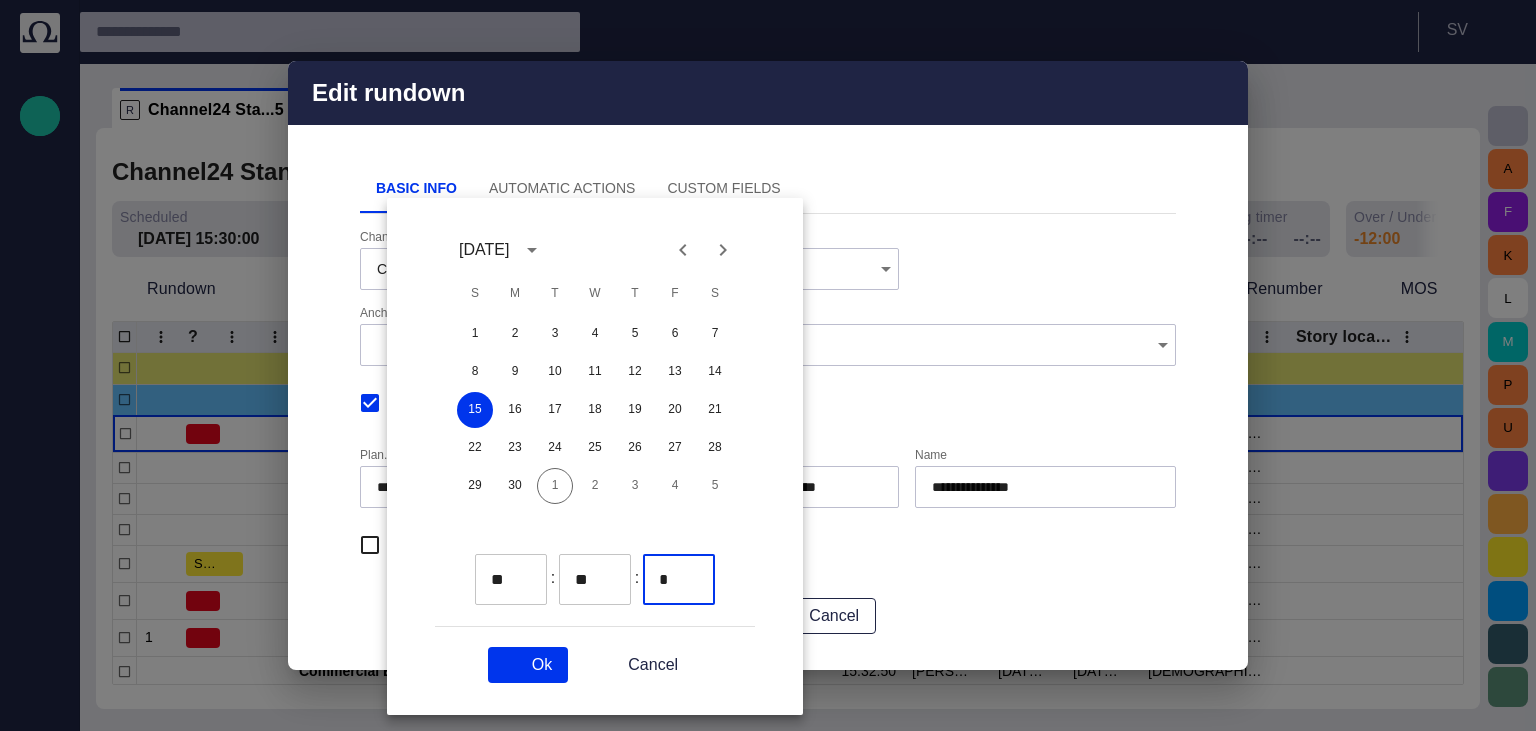 click on "Cancel" at bounding box center (639, 665) 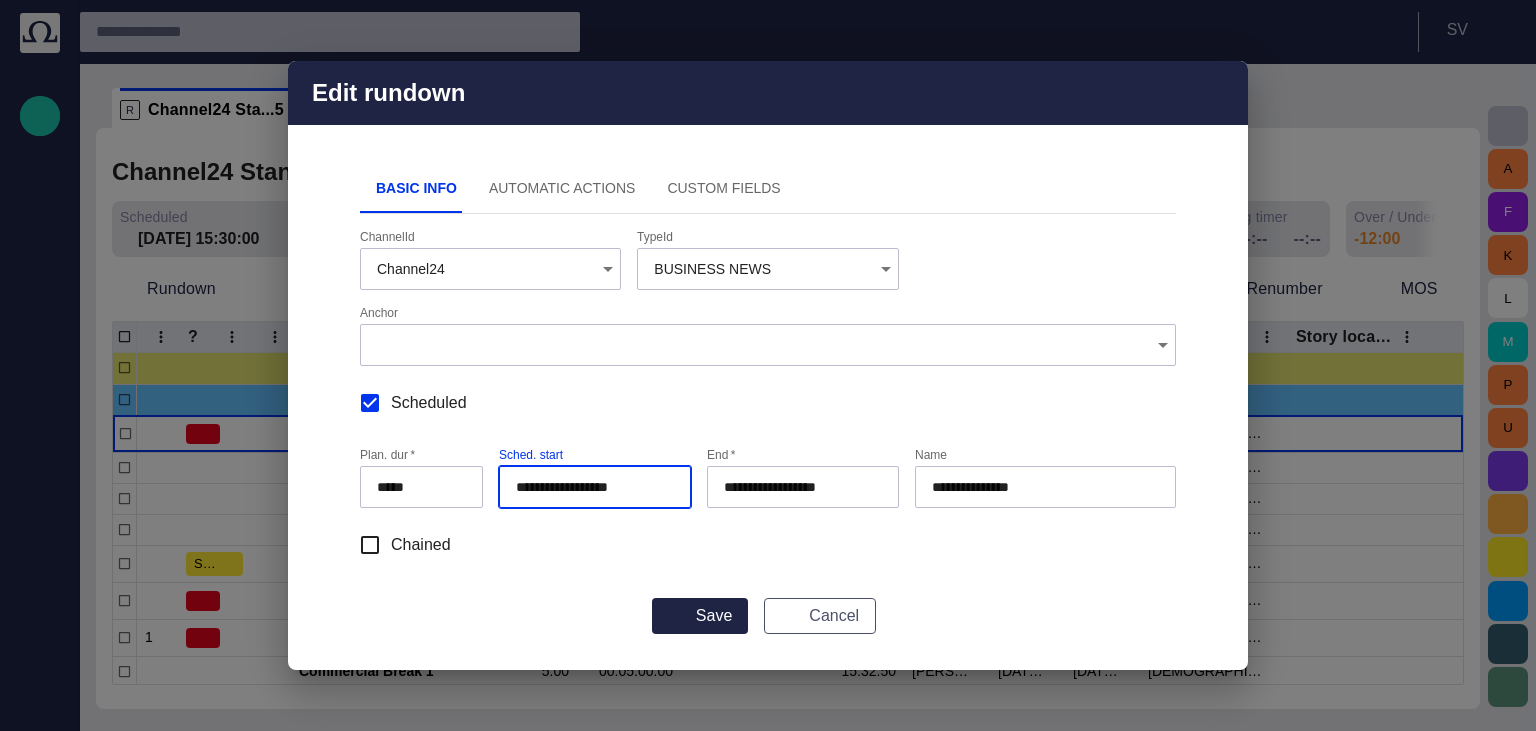 click on "Cancel" at bounding box center (820, 616) 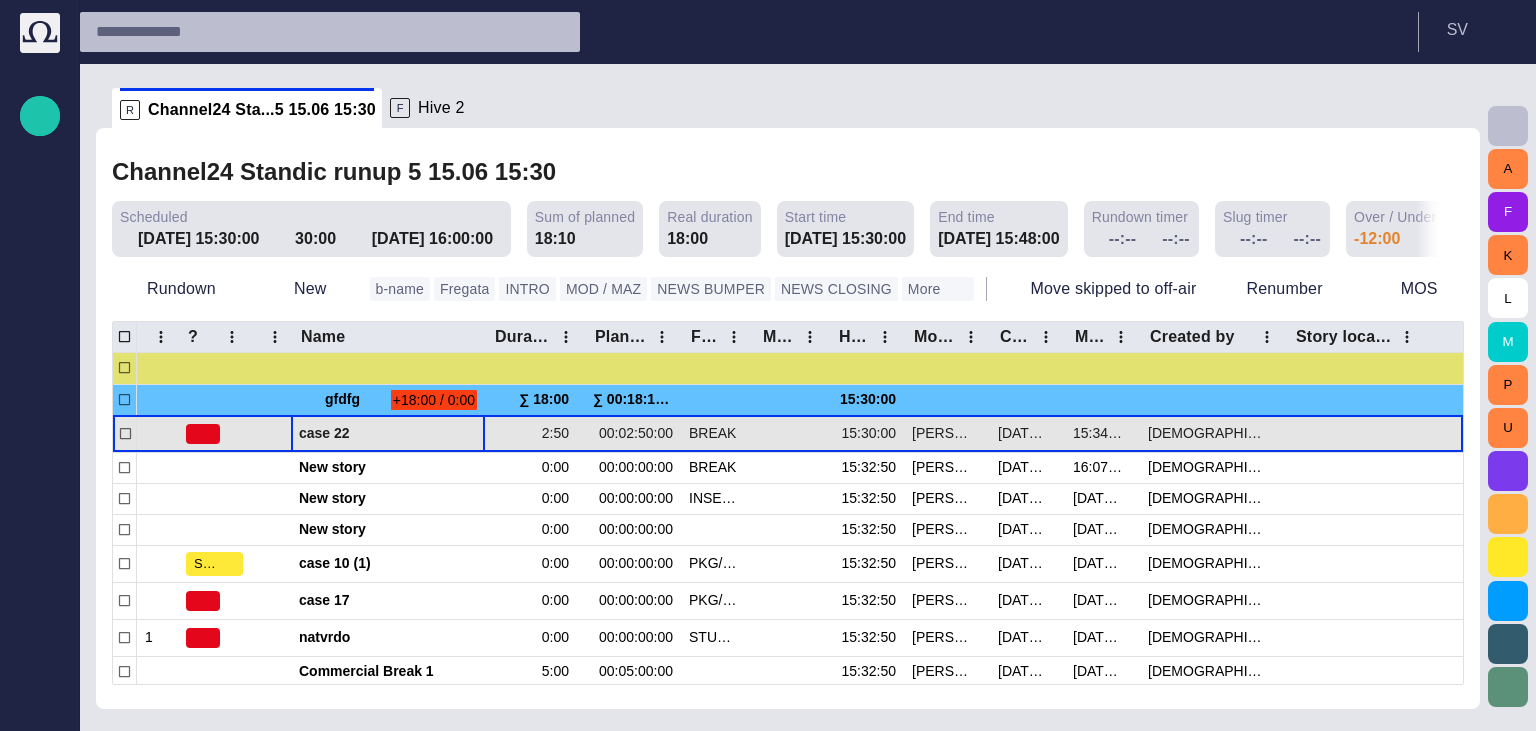 click at bounding box center (447, 434) 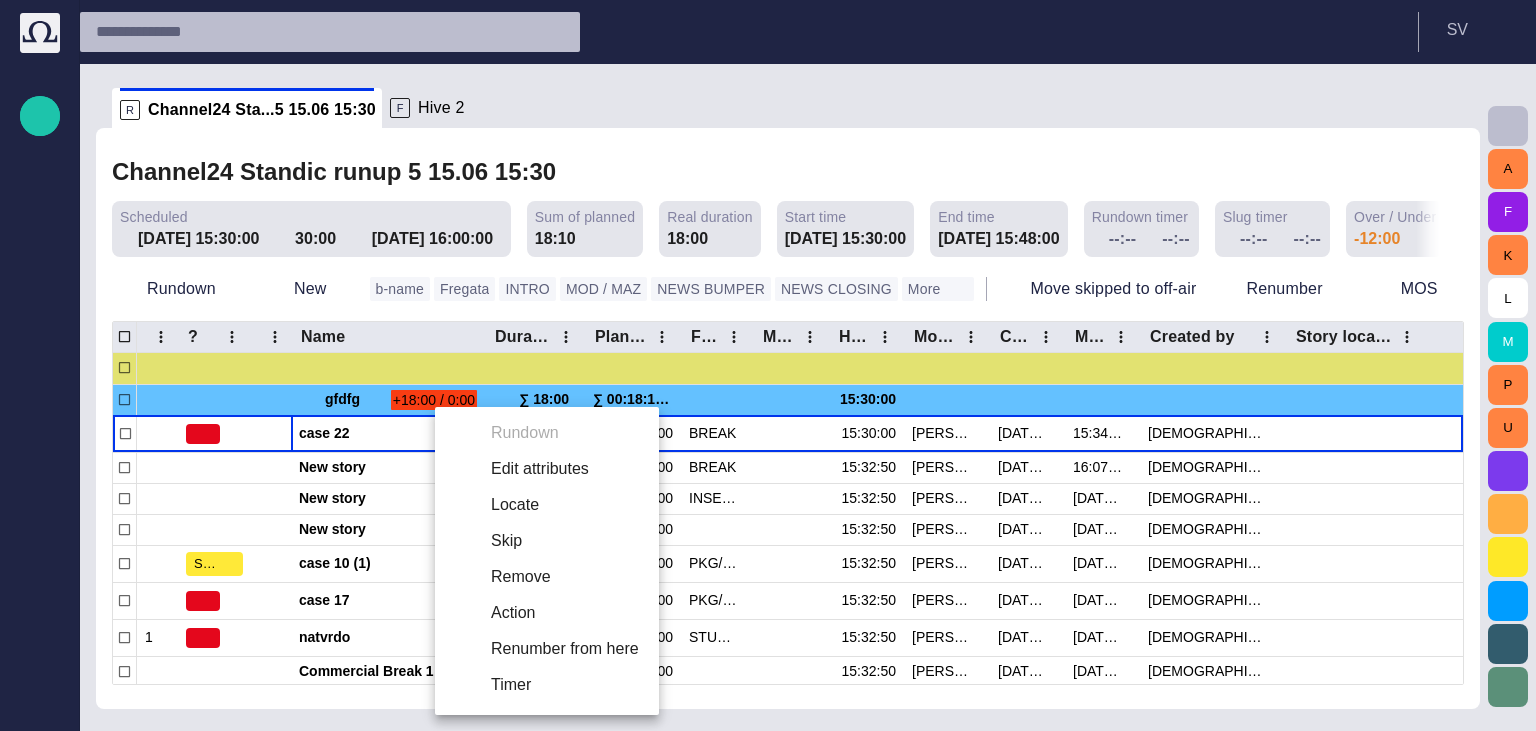 click at bounding box center [768, 365] 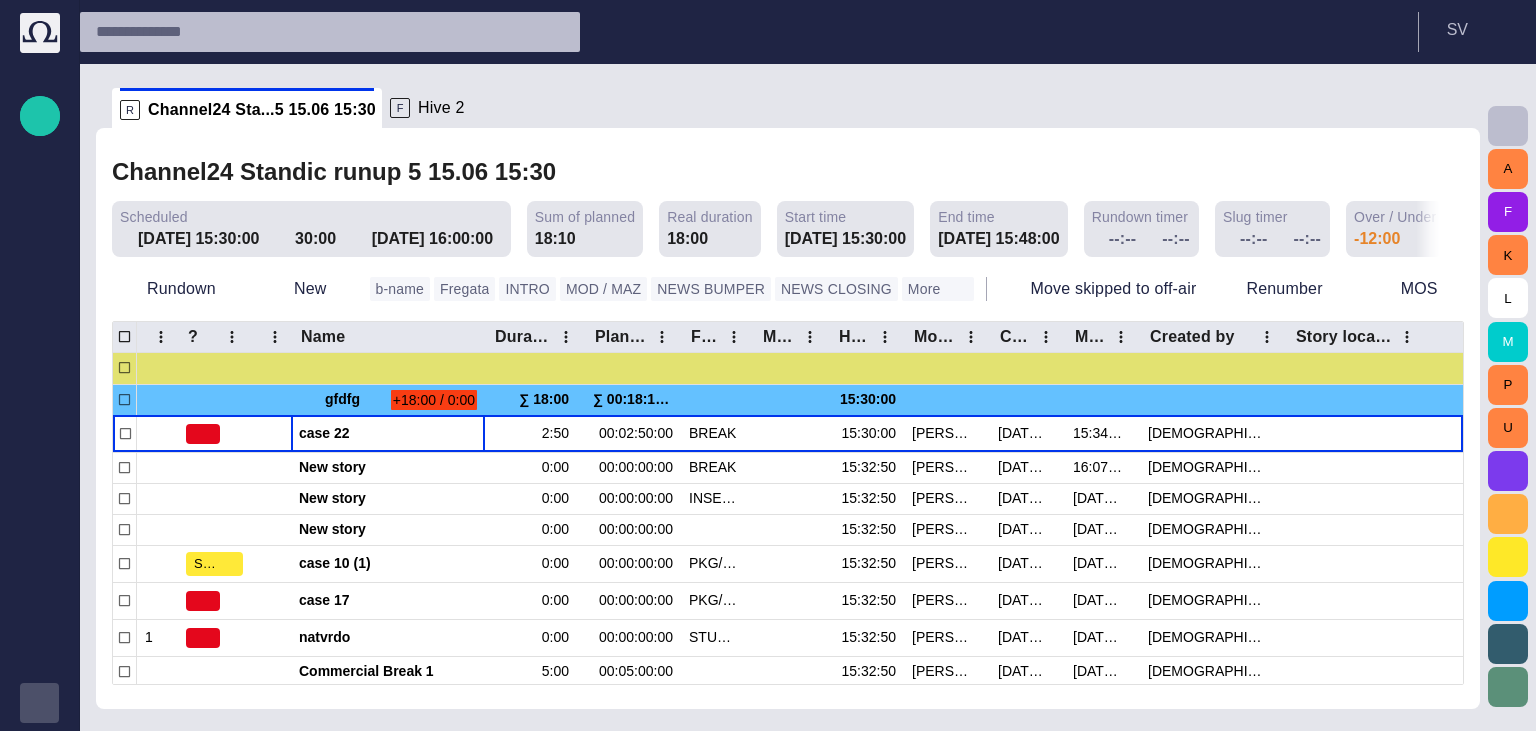 click at bounding box center [40, 703] 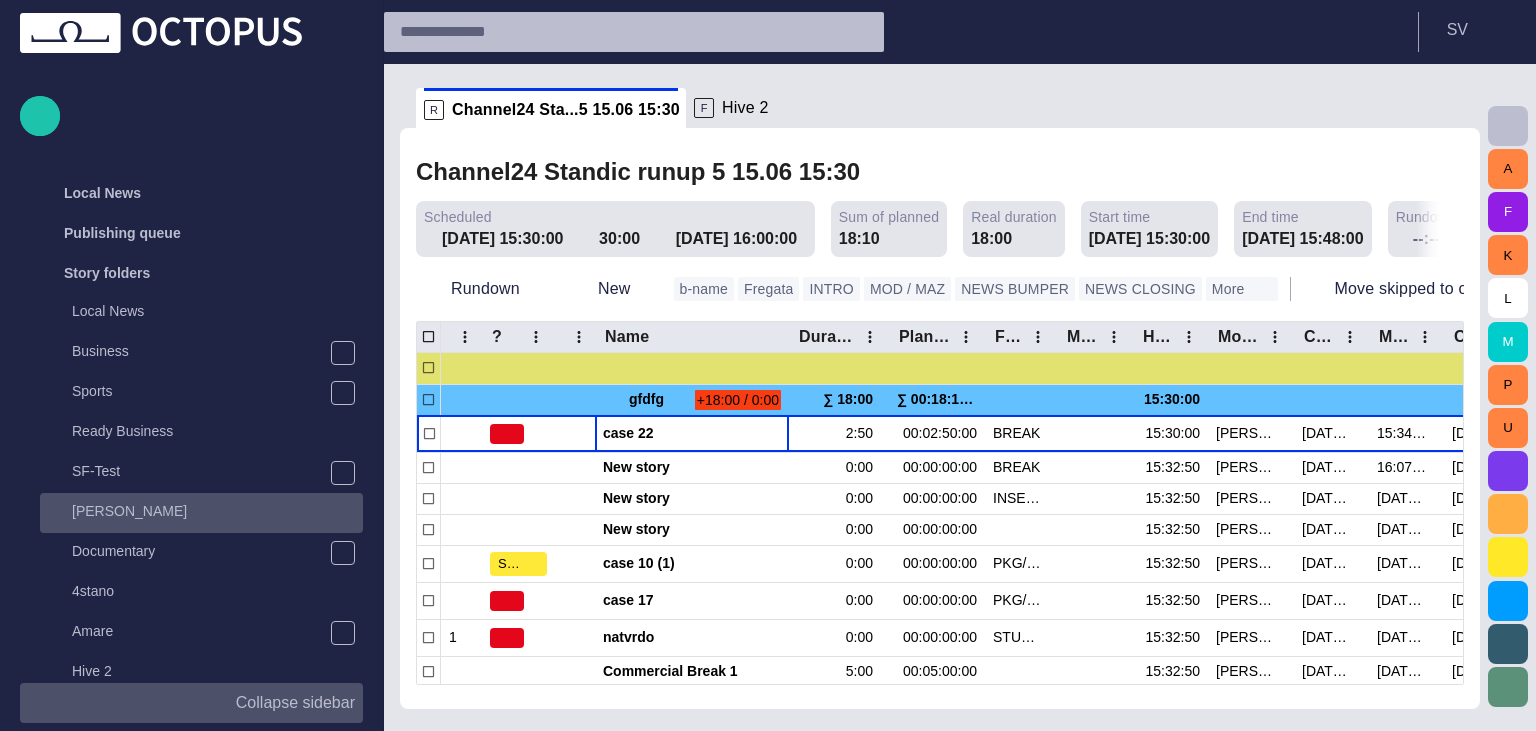scroll, scrollTop: 650, scrollLeft: 0, axis: vertical 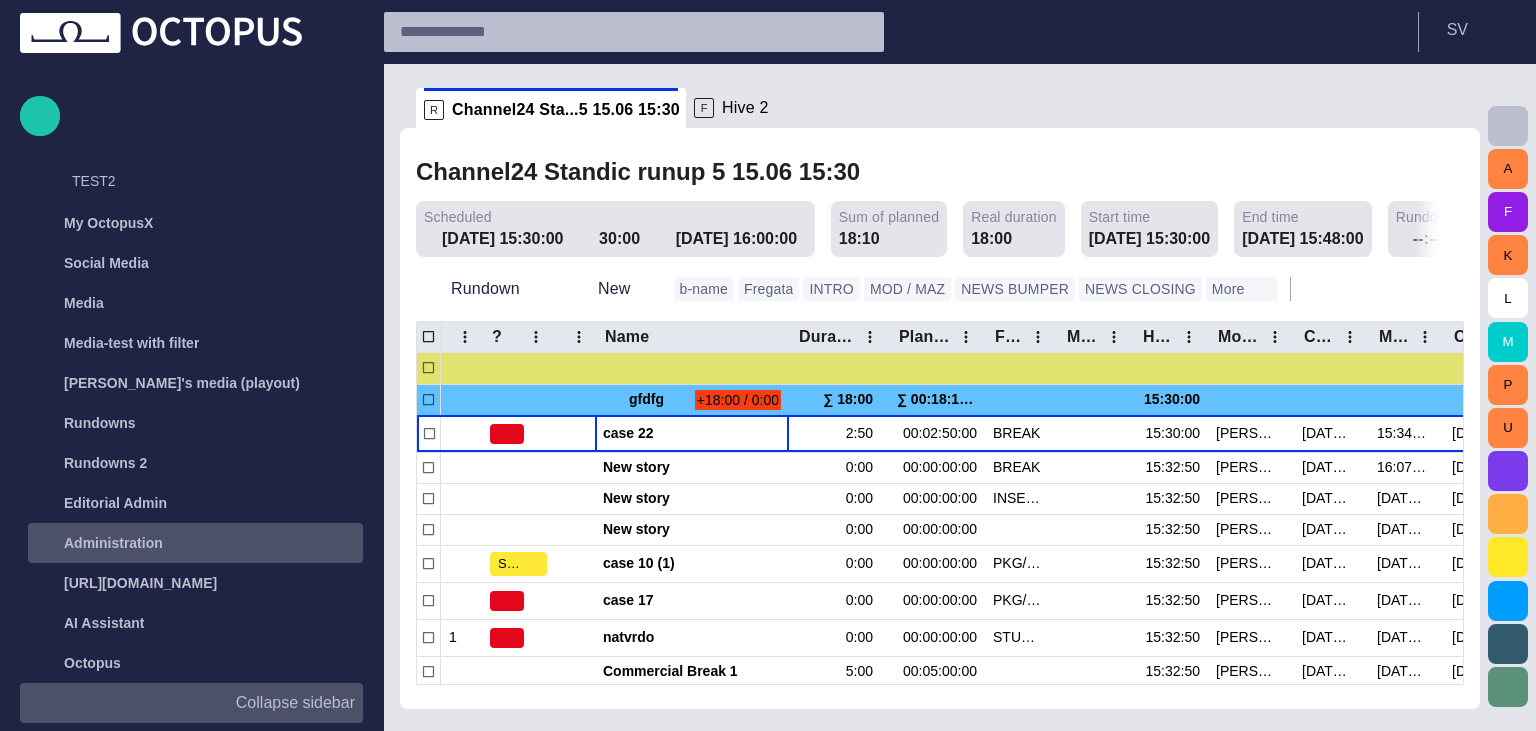 click on "Administration" at bounding box center (113, 543) 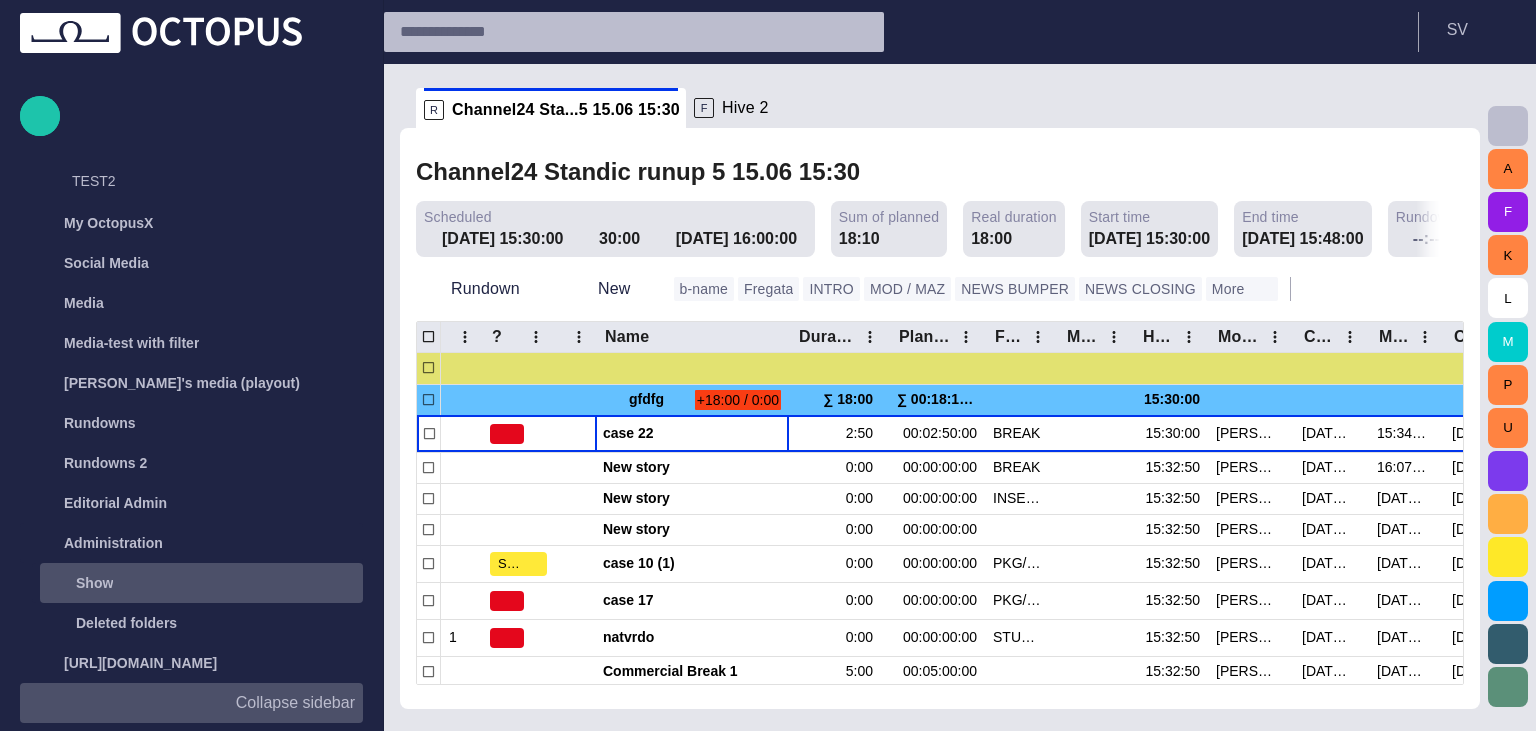 scroll, scrollTop: 730, scrollLeft: 0, axis: vertical 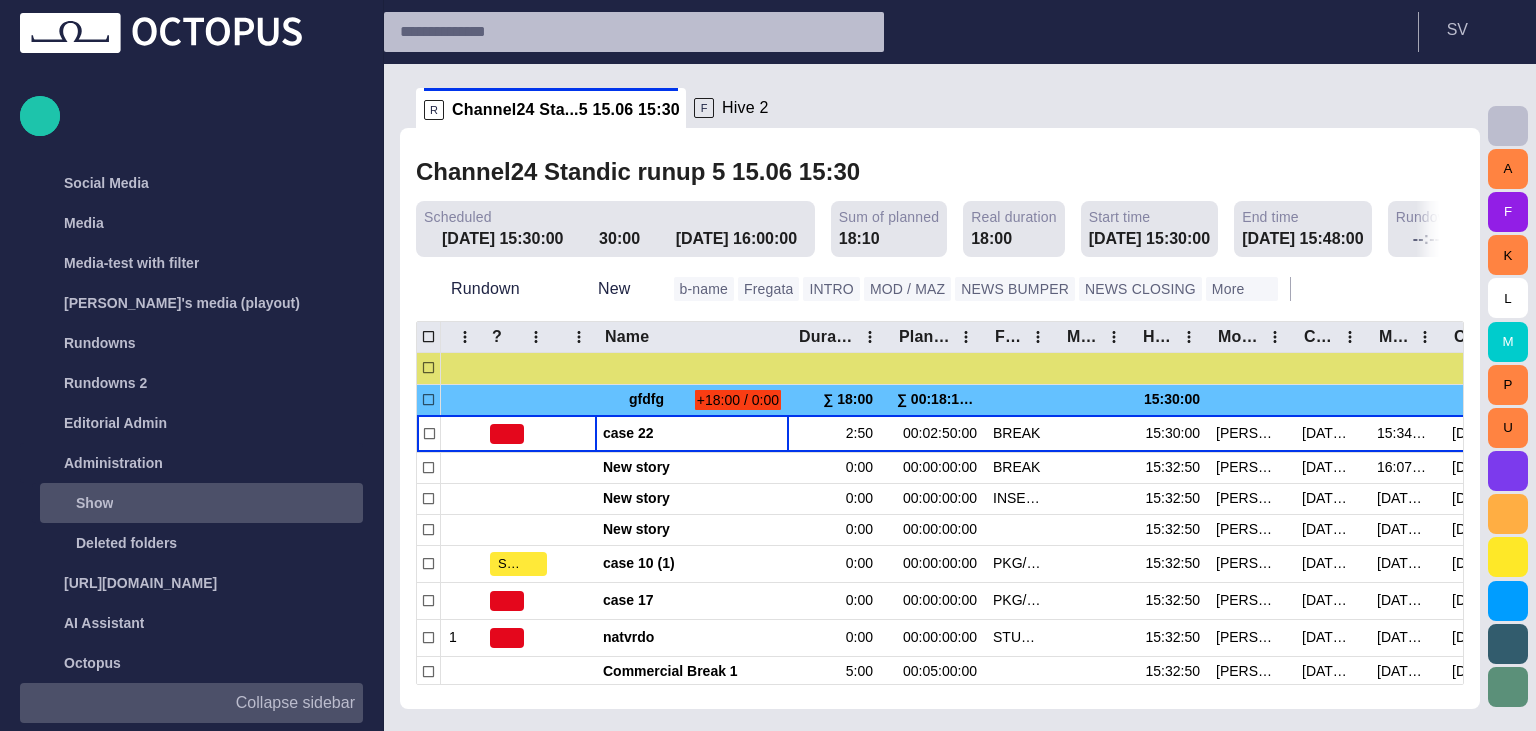 click on "Show" at bounding box center (183, 503) 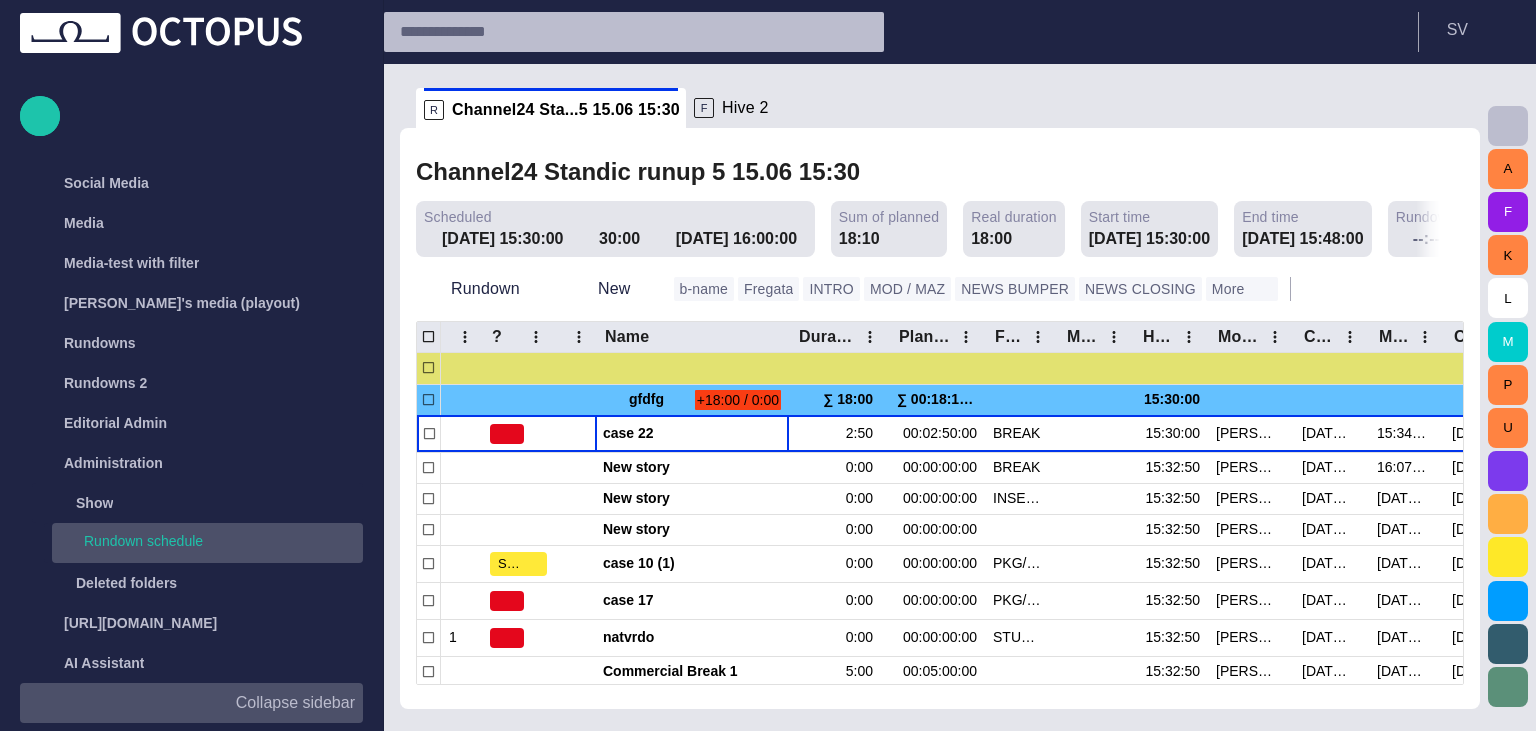click on "Rundown schedule" at bounding box center (223, 541) 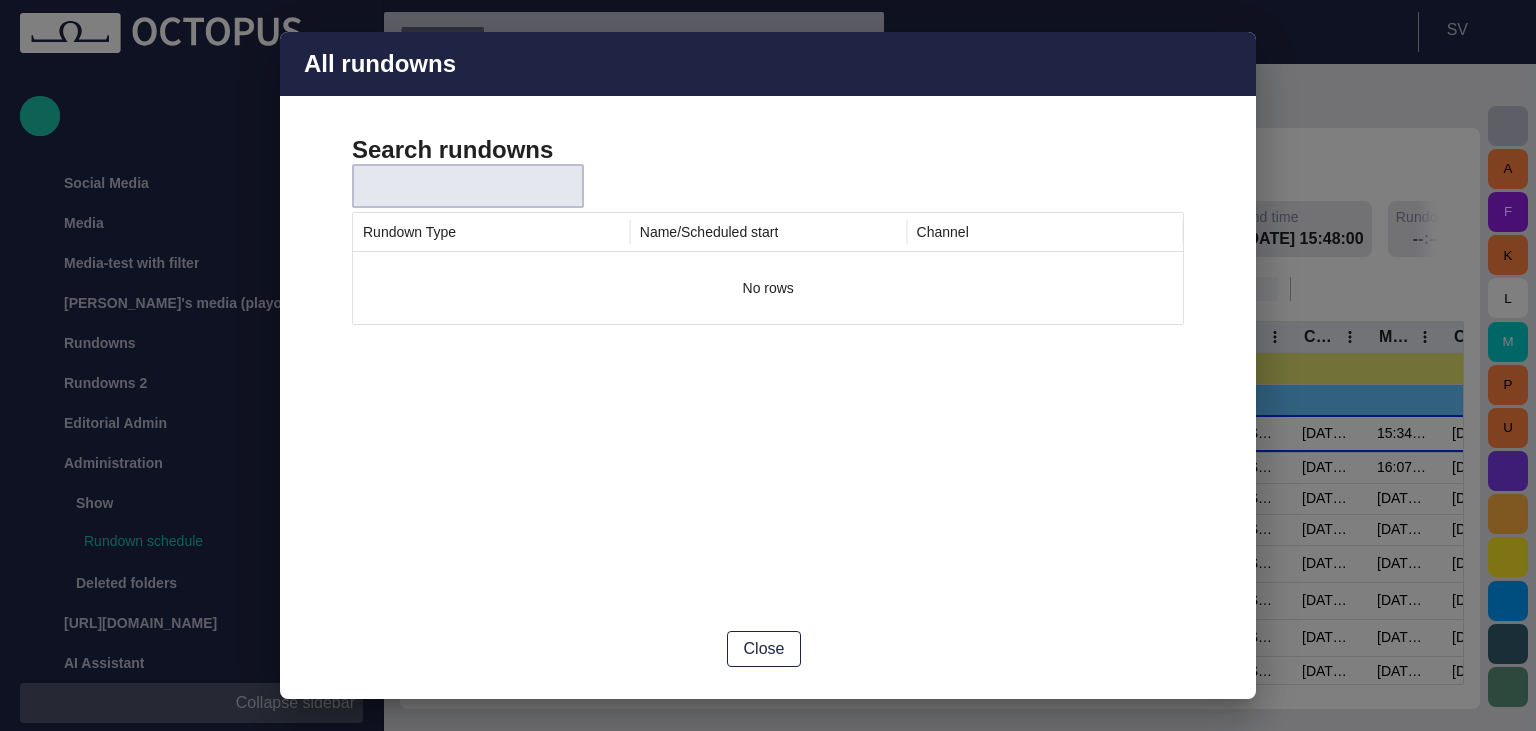click at bounding box center (446, 186) 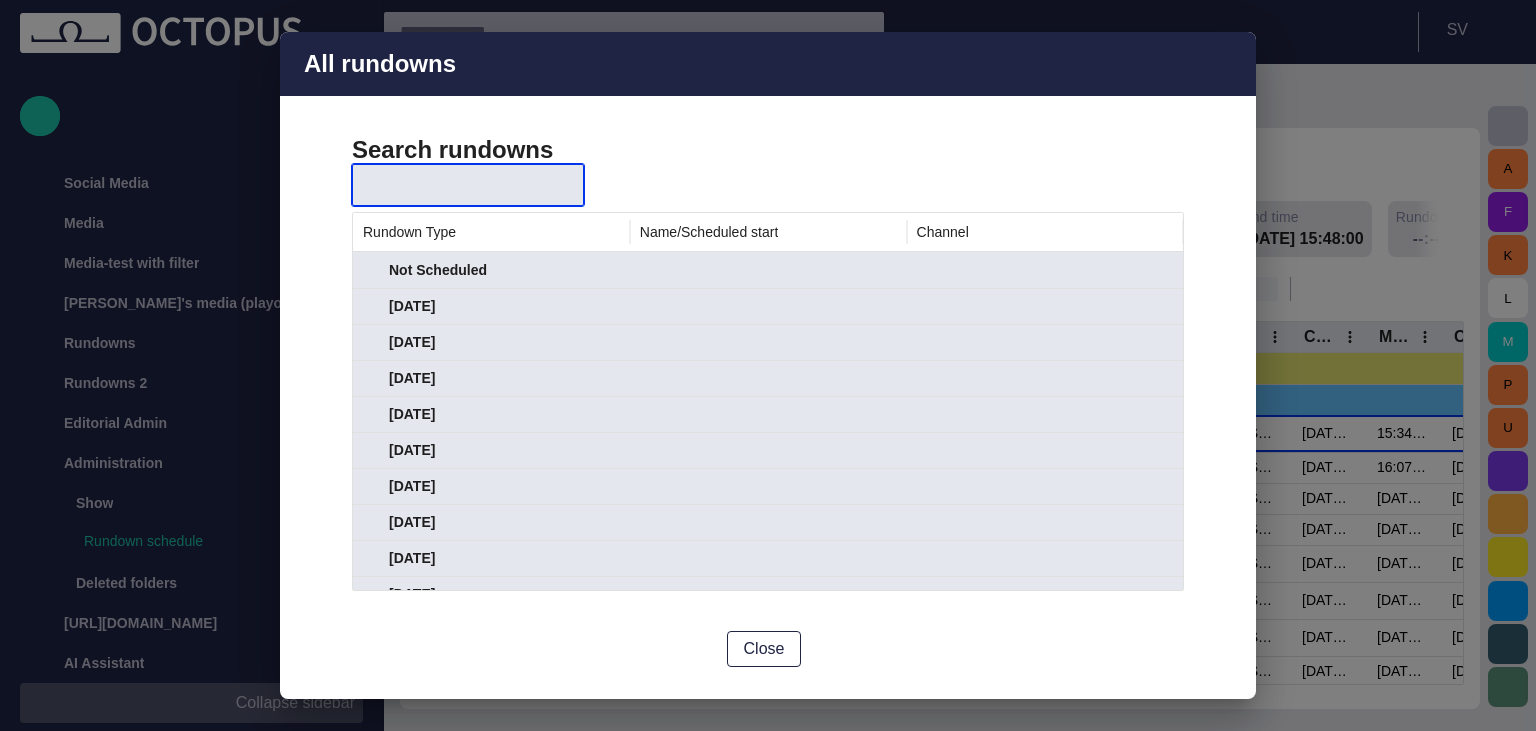 click at bounding box center (446, 185) 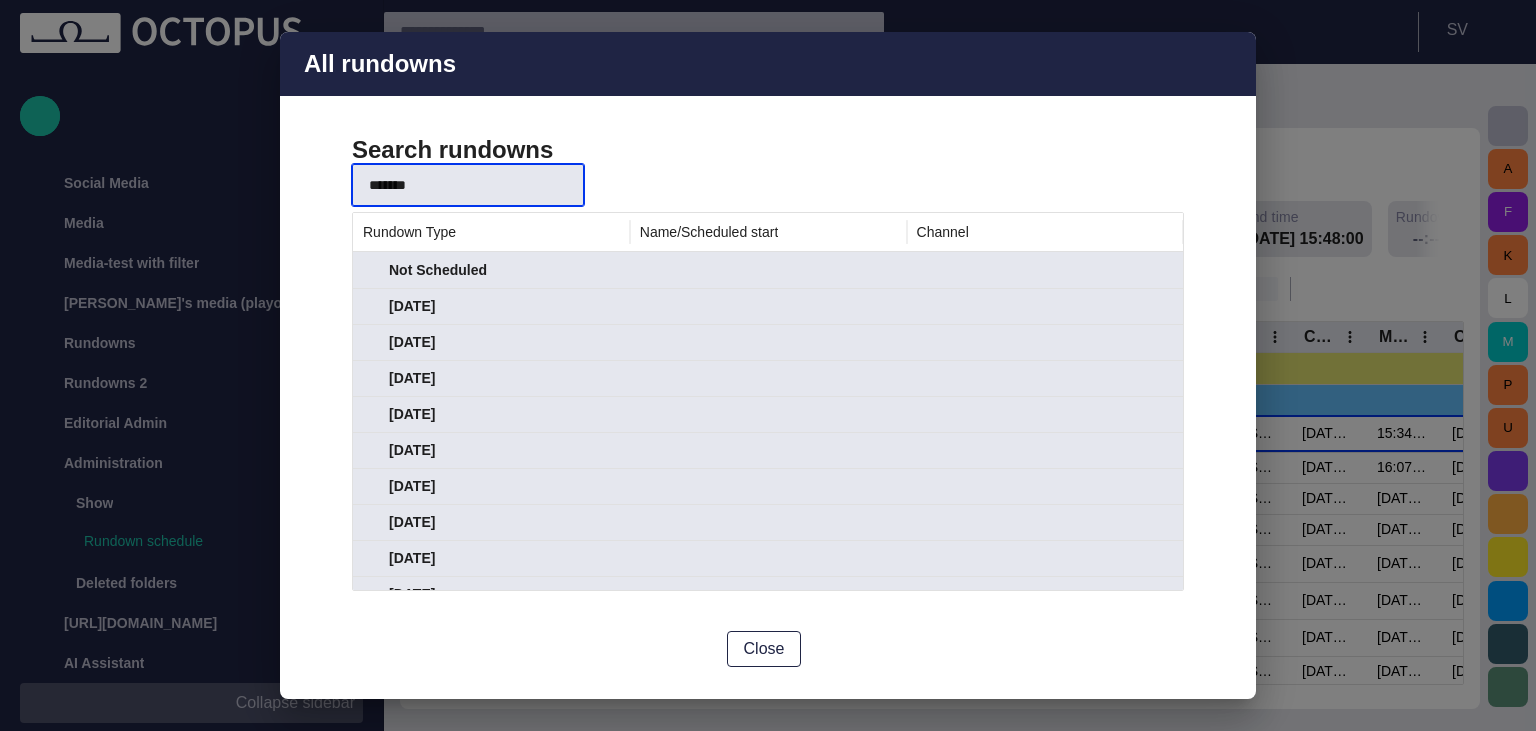 type on "*******" 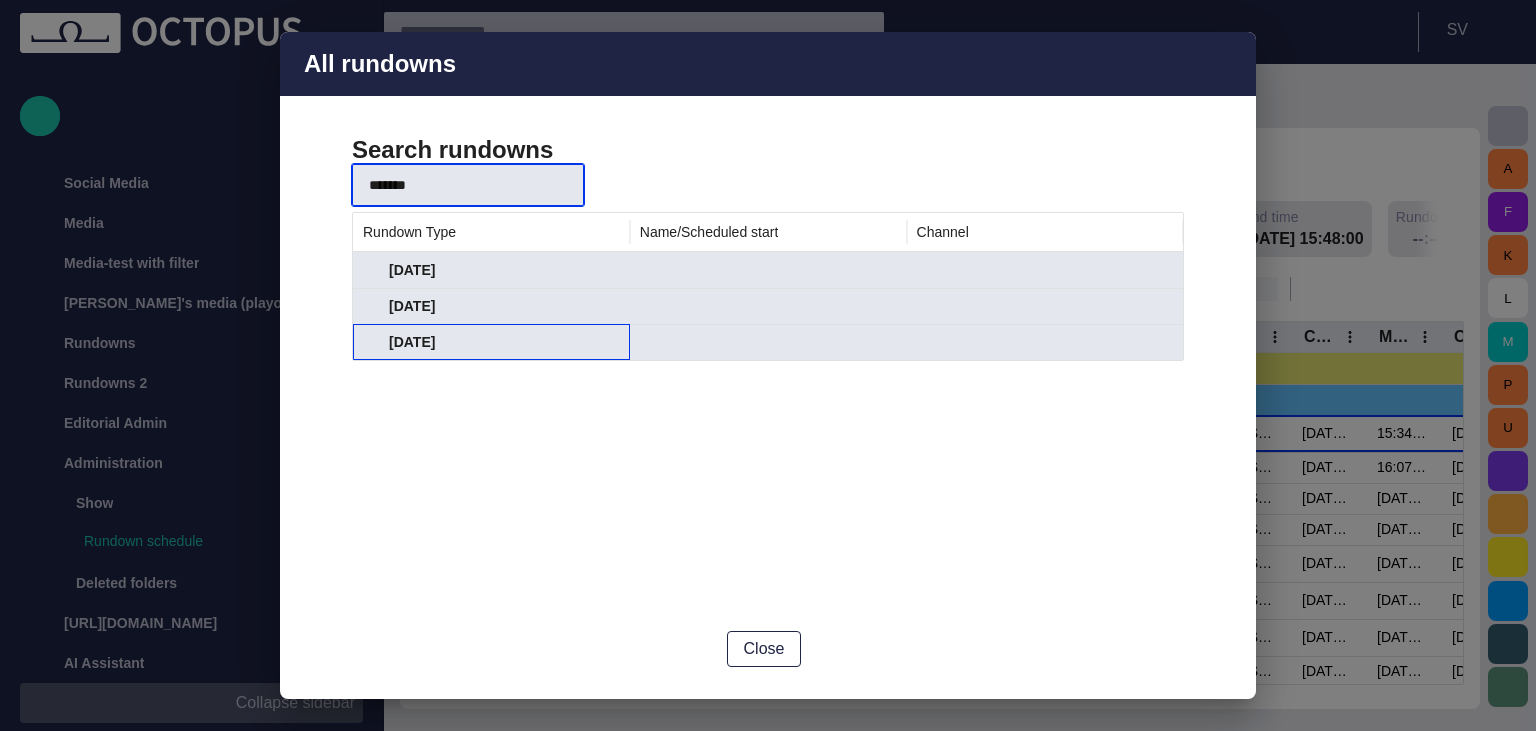 click at bounding box center (371, 343) 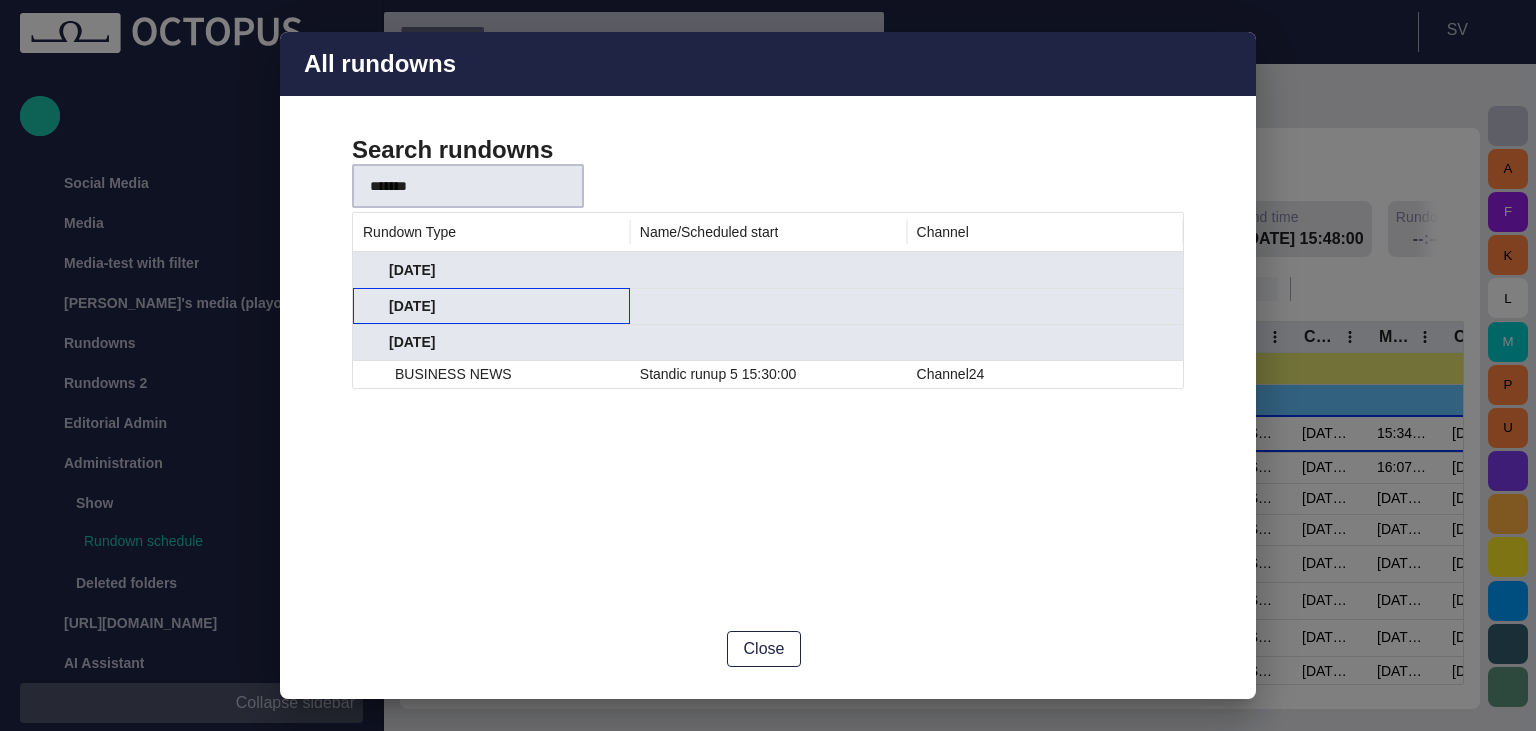 click at bounding box center (371, 307) 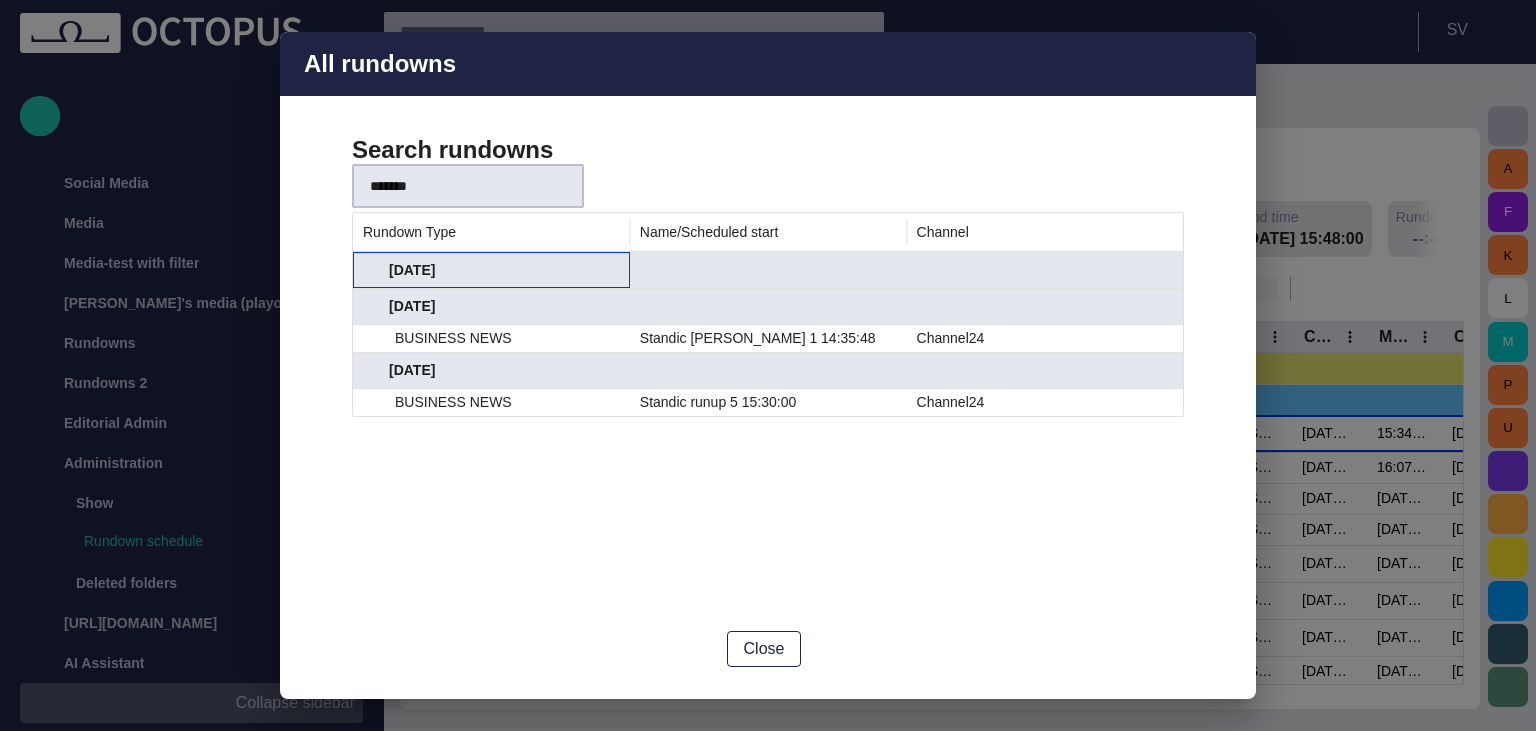 click at bounding box center (371, 271) 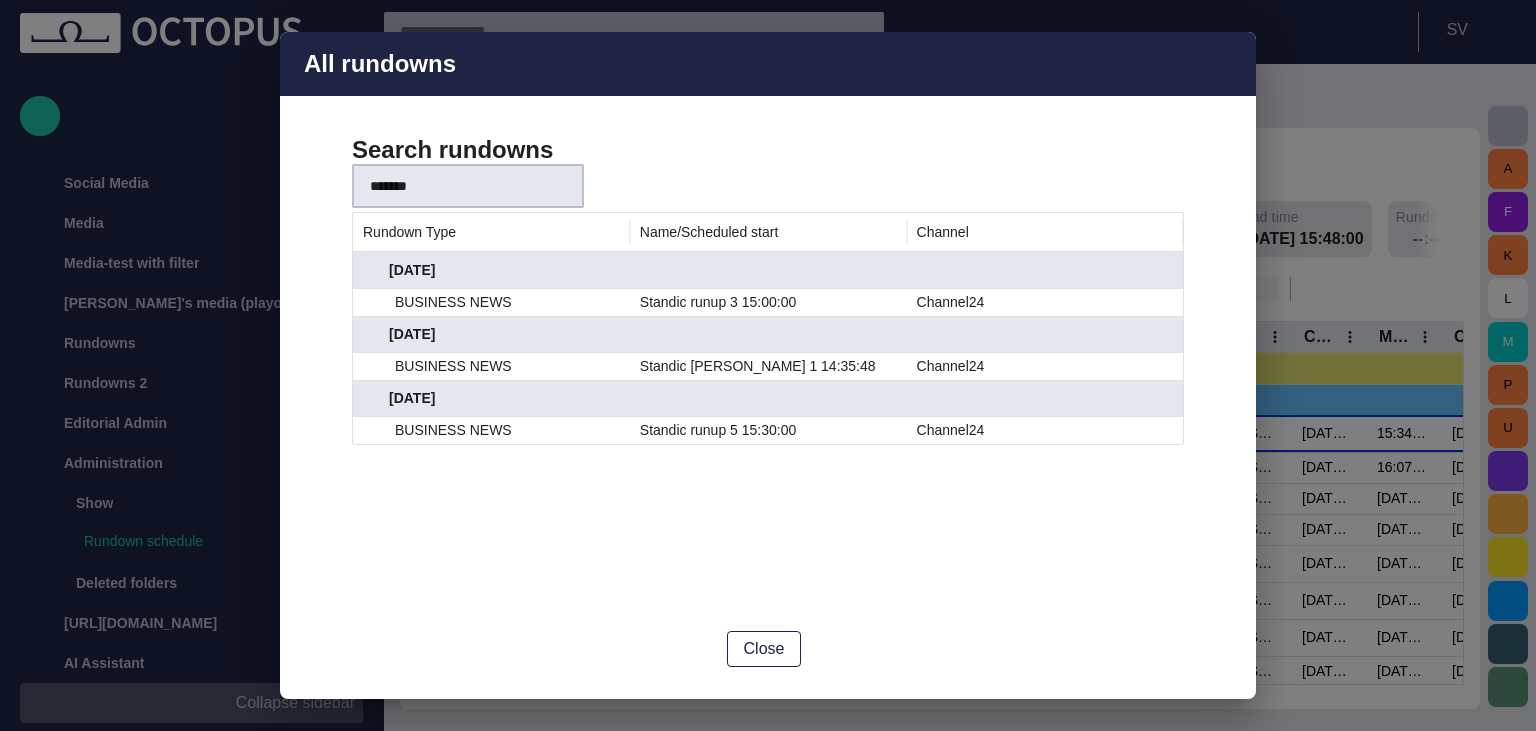 type 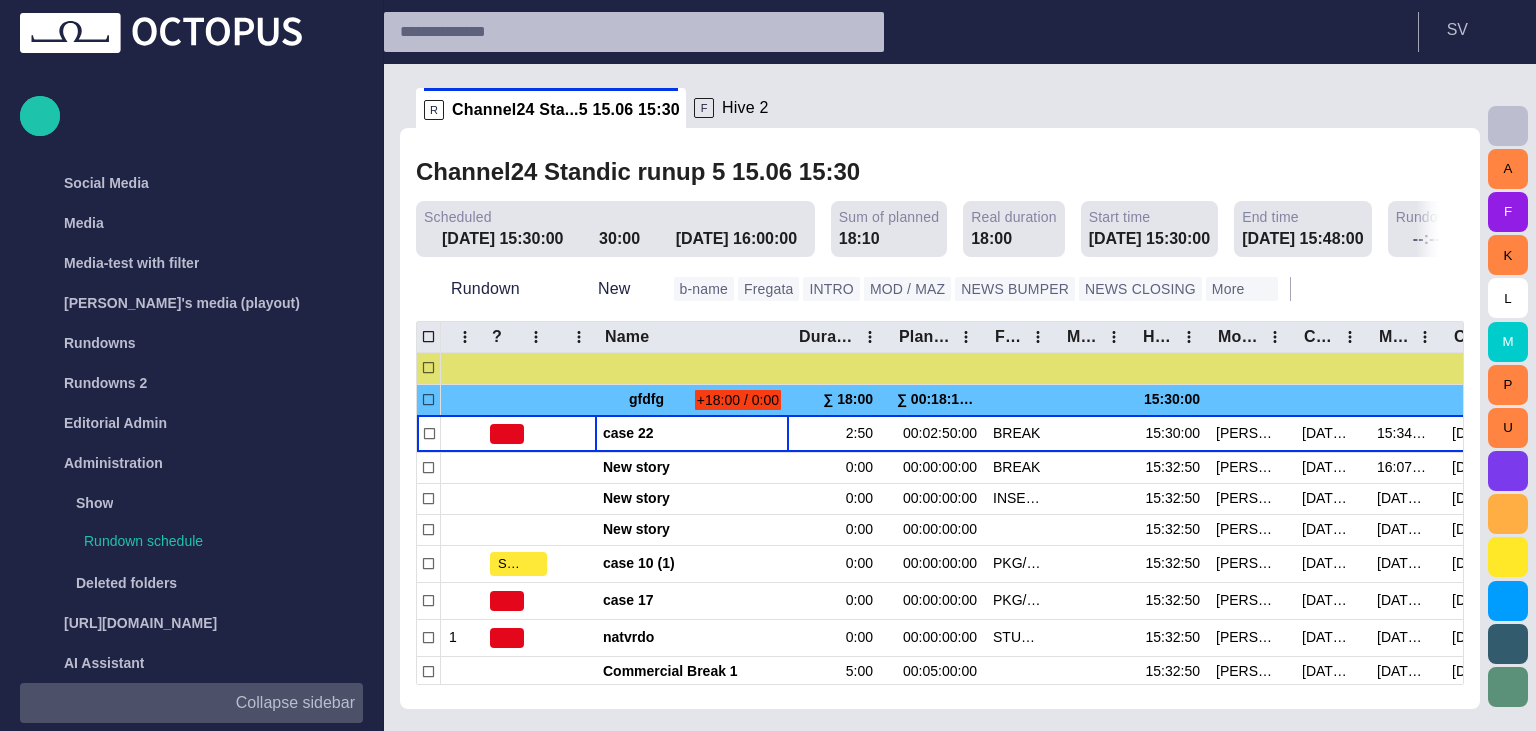 click at bounding box center (914, 172) 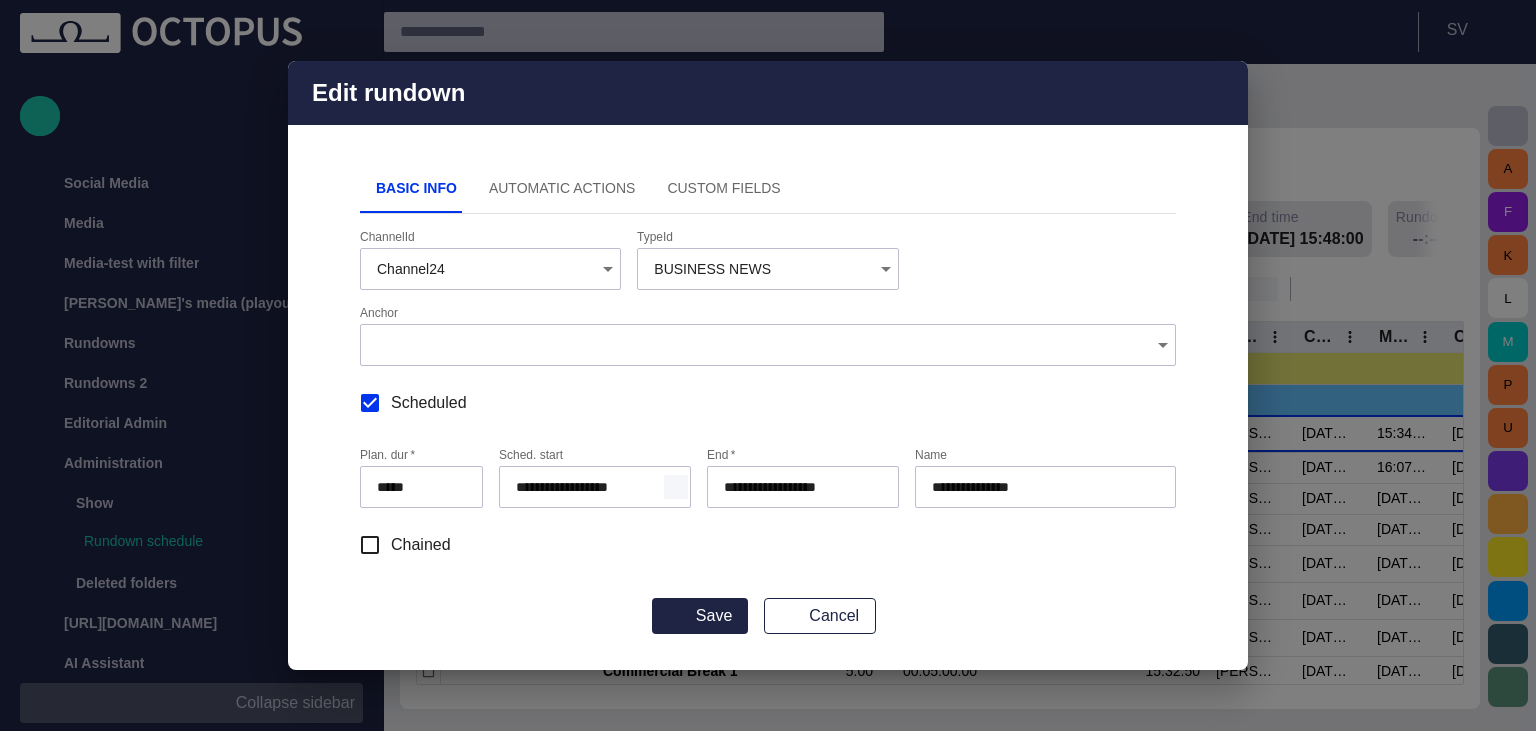 click at bounding box center [676, 487] 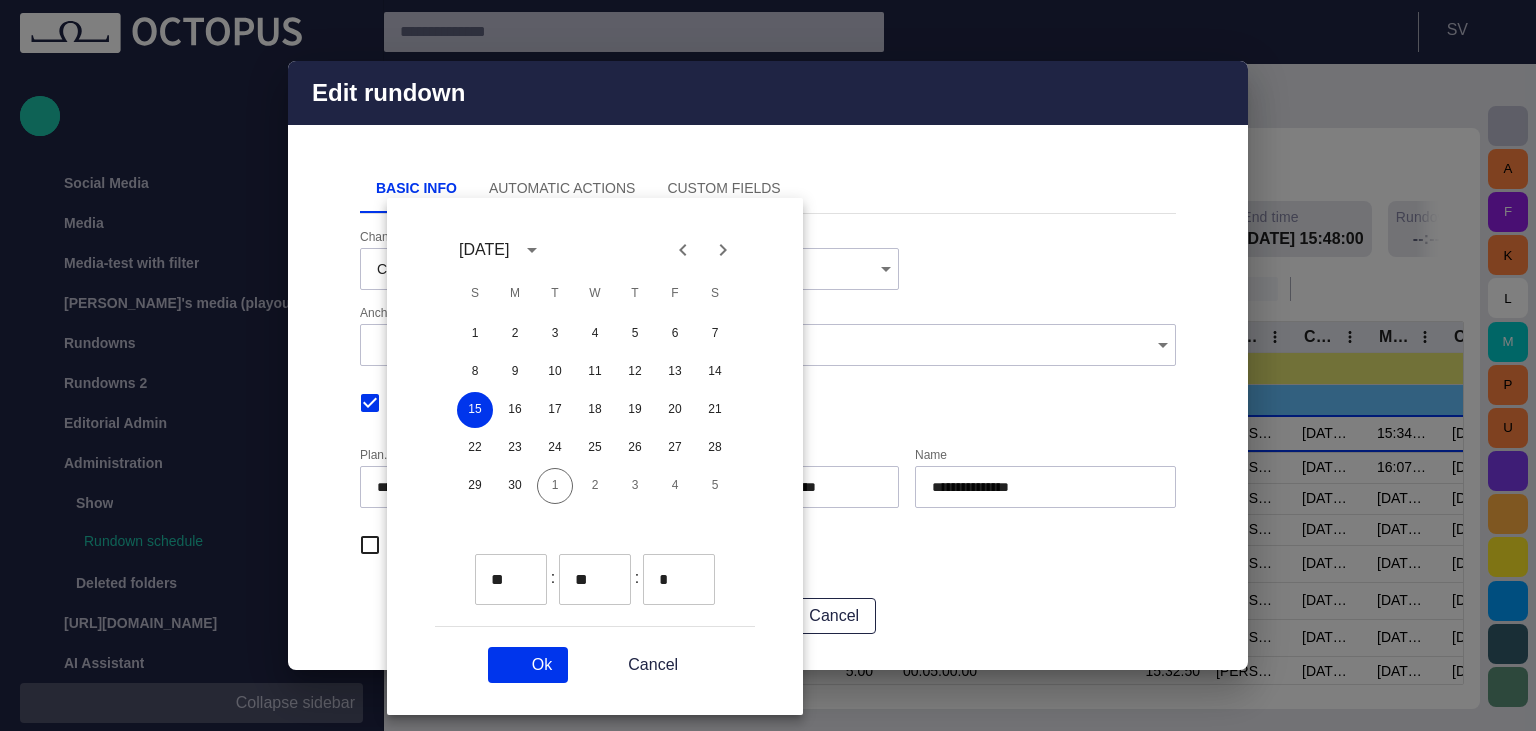 click on "**" at bounding box center (496, 579) 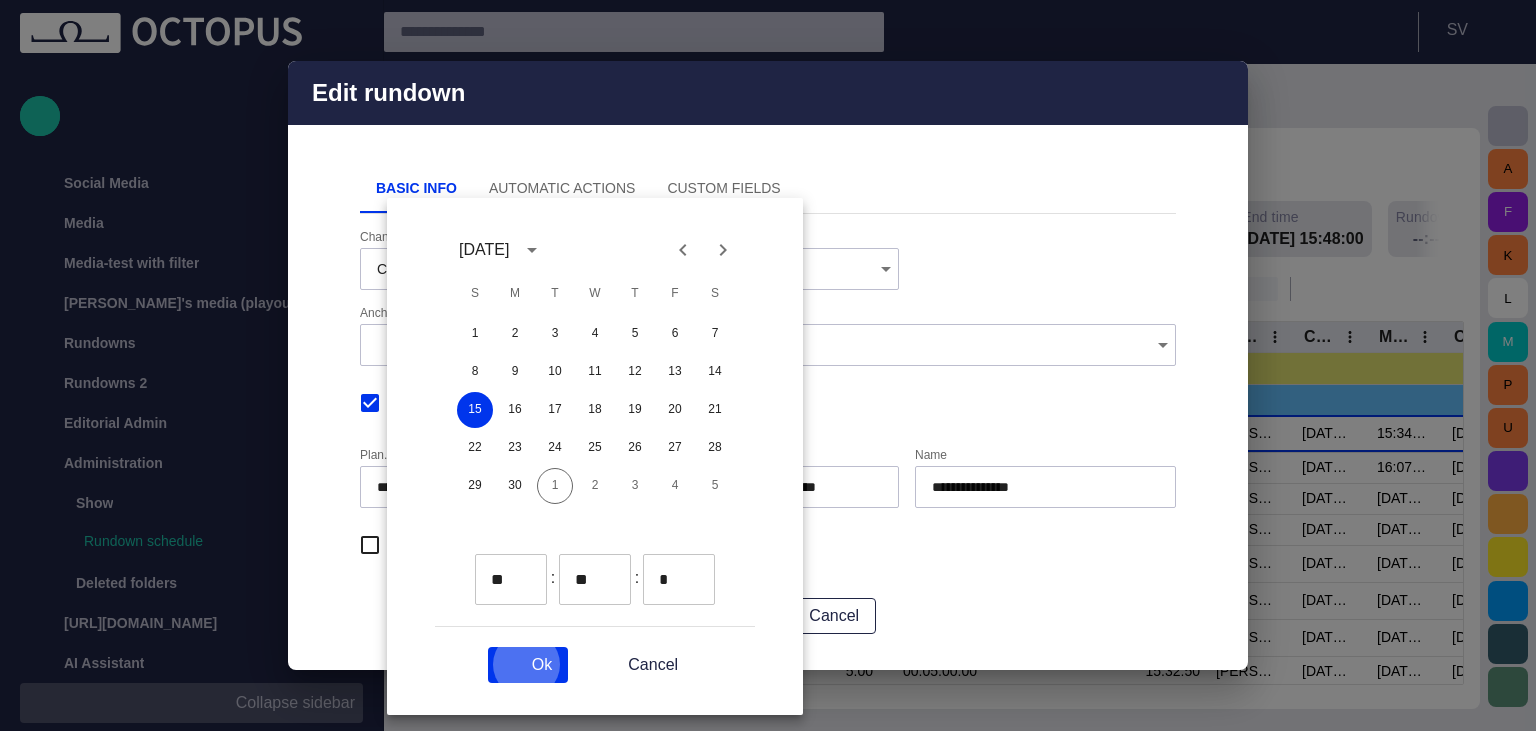 type 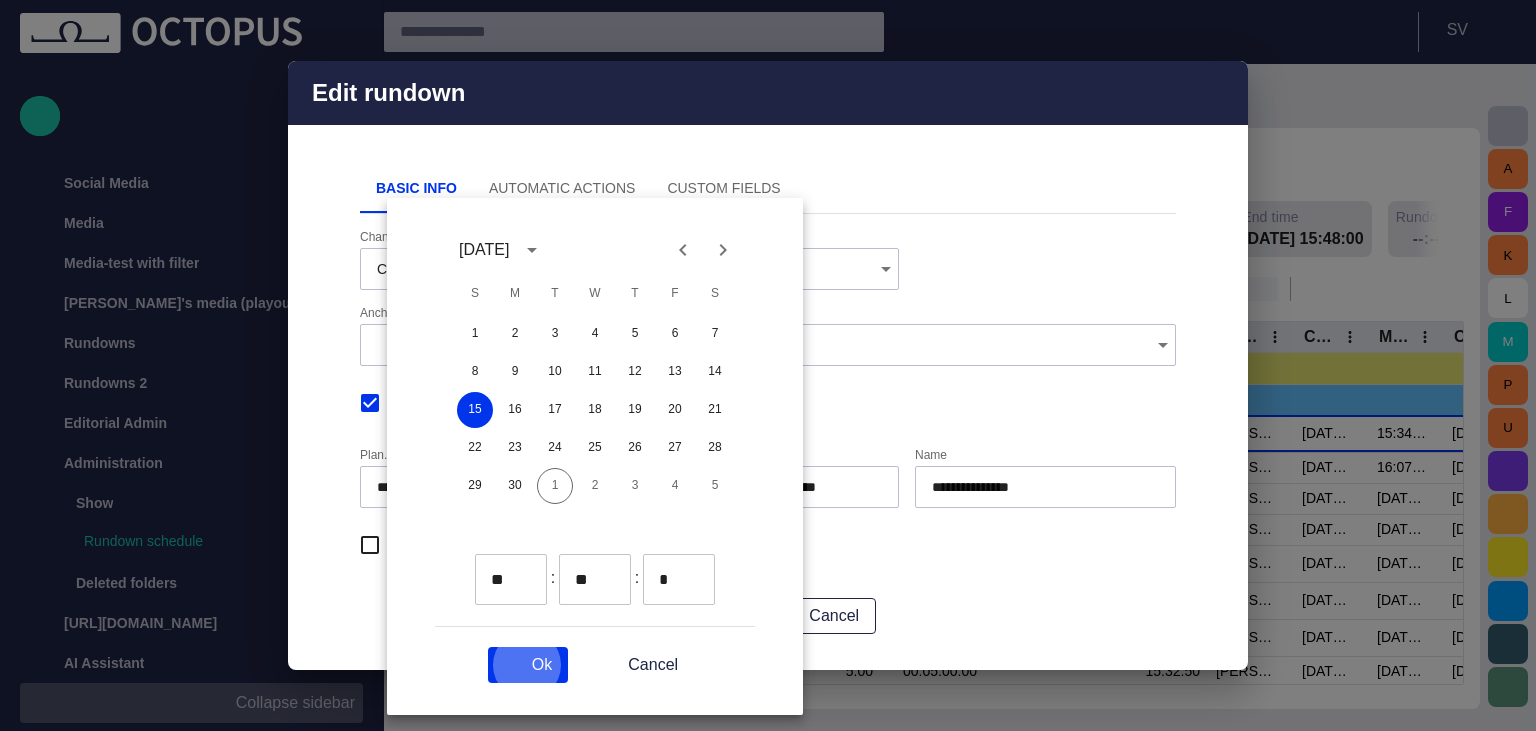 type 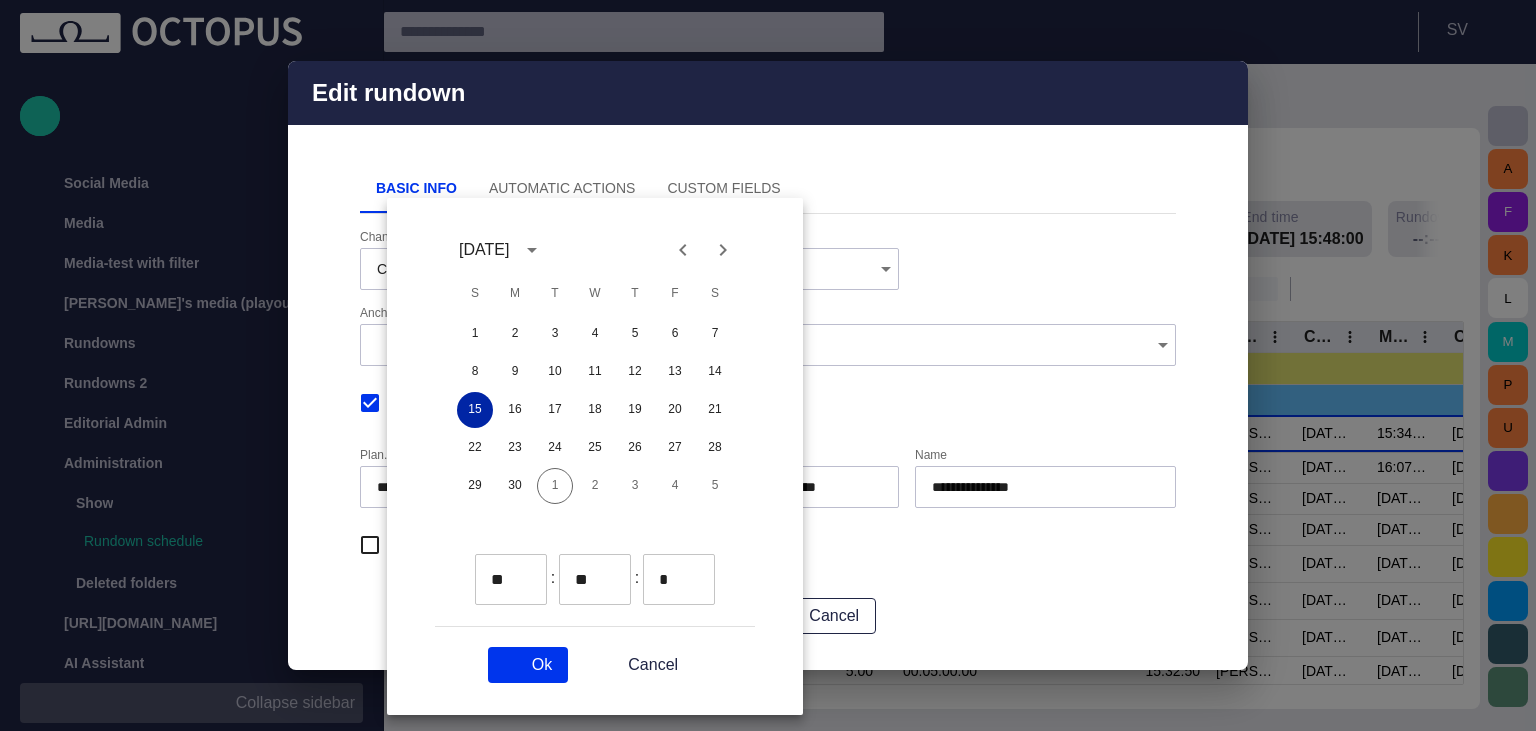 type 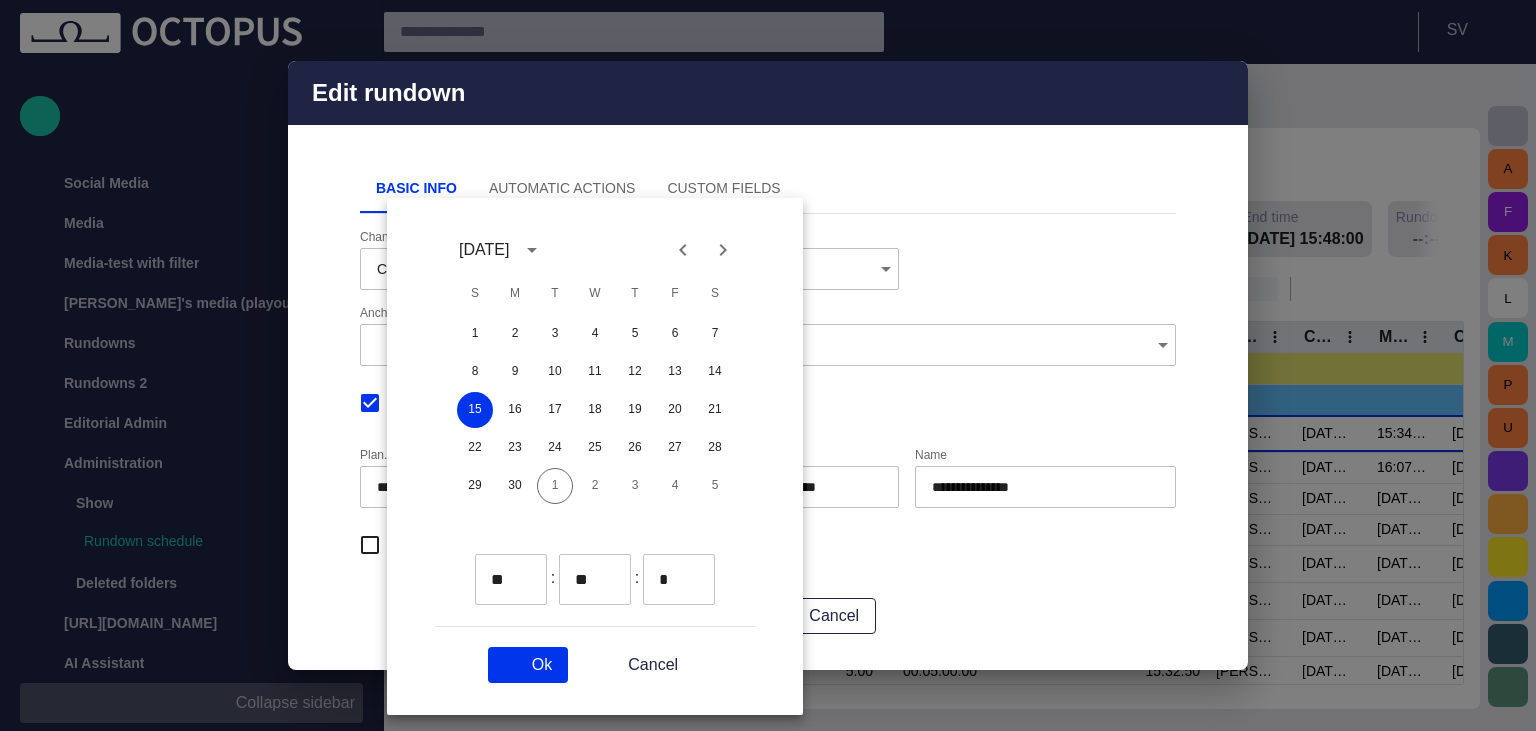 type 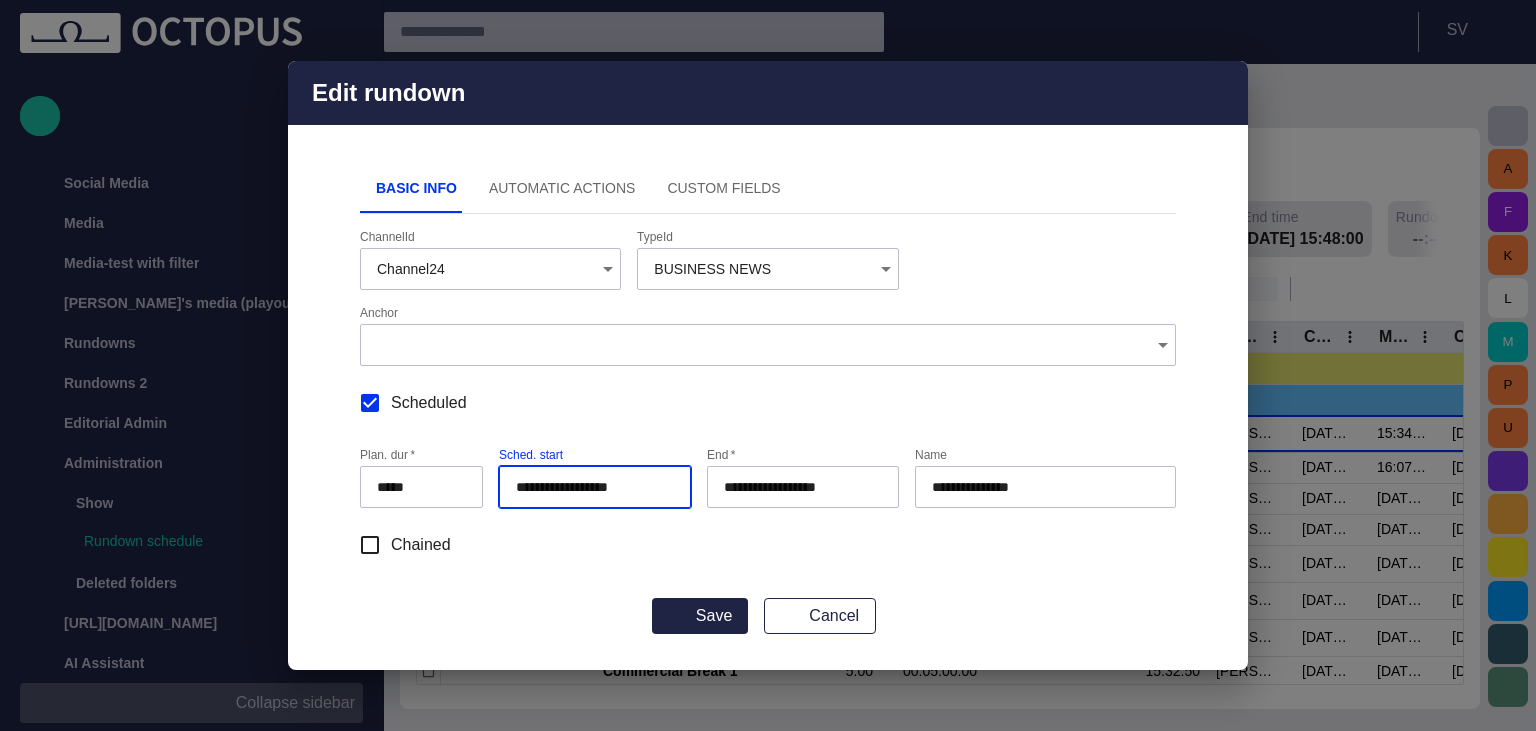 type 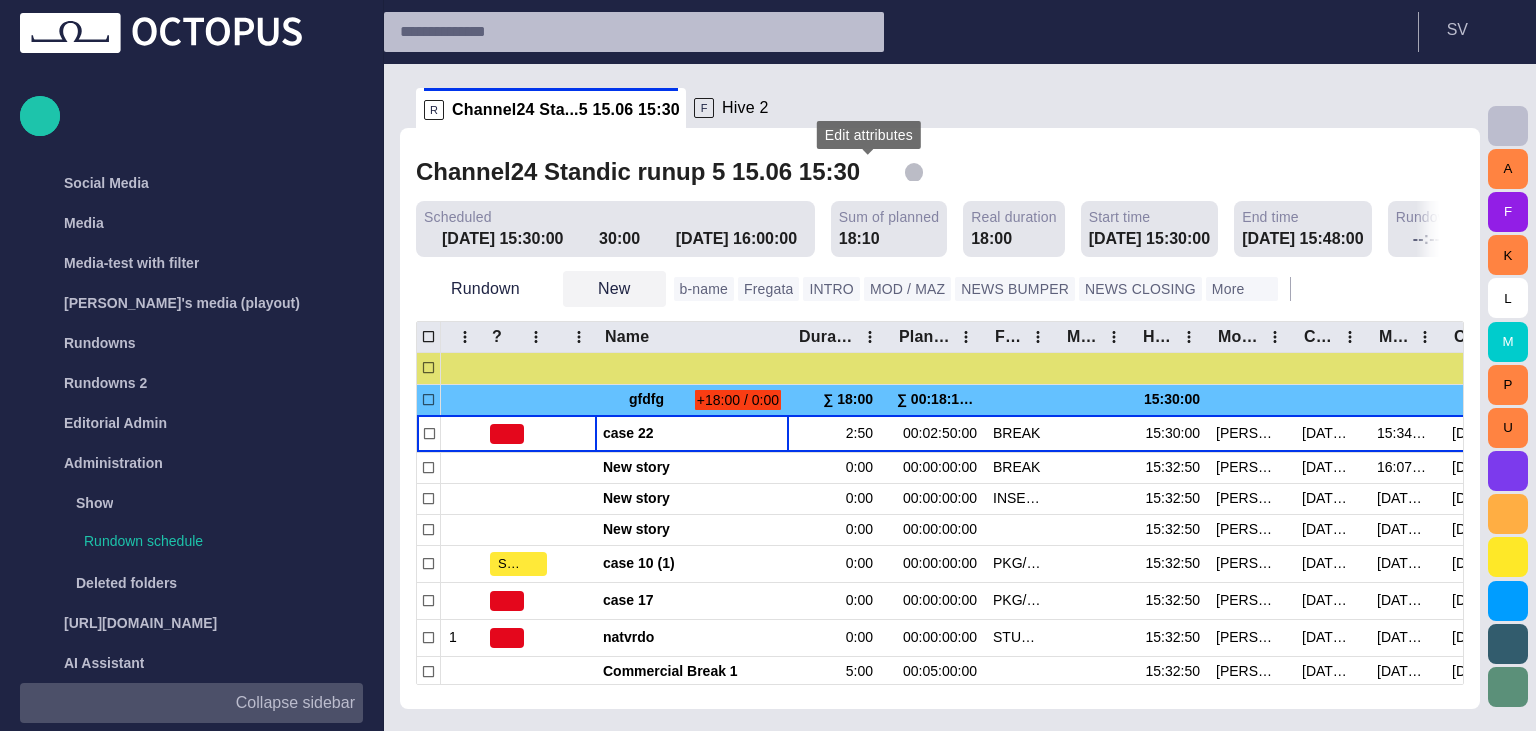 click on "New" at bounding box center [614, 289] 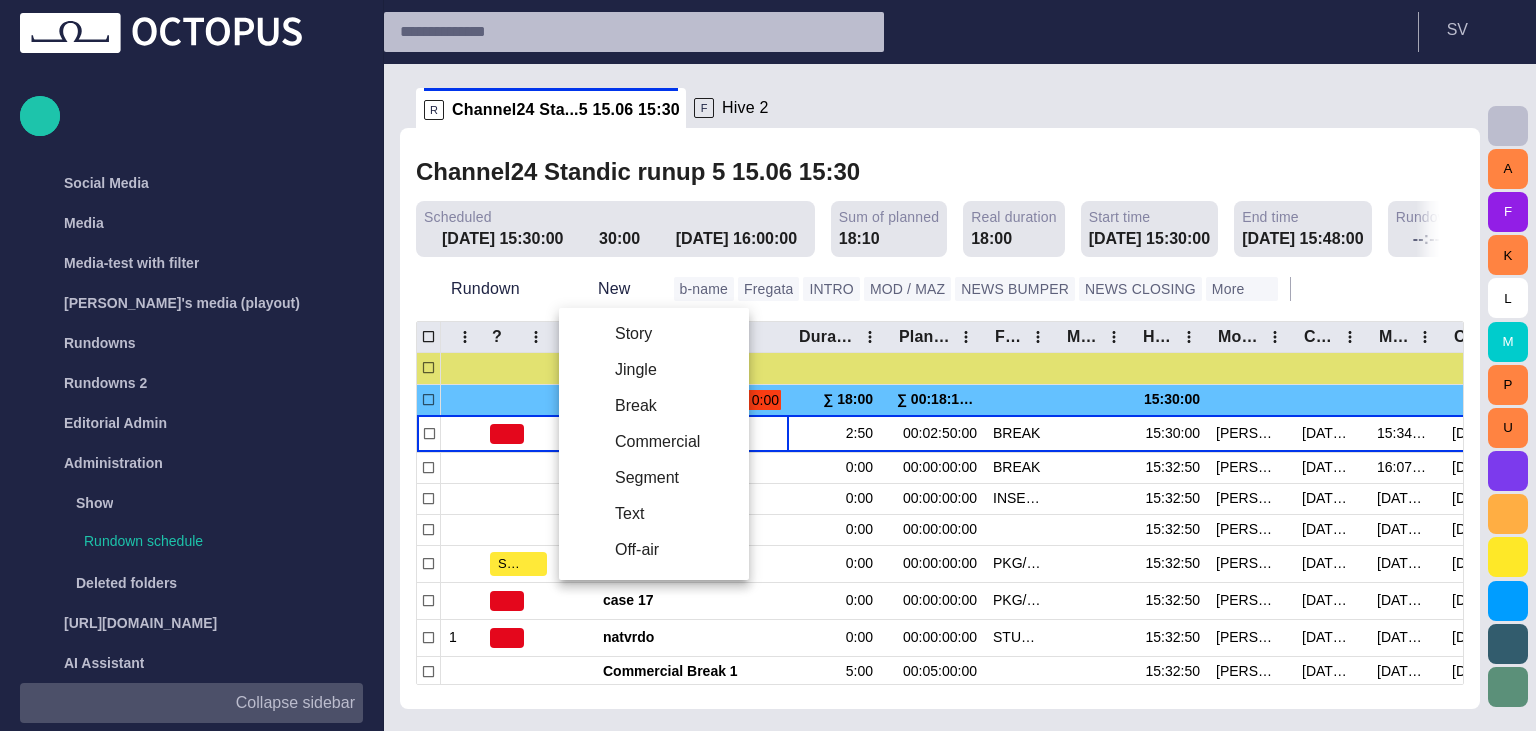 click on "Jingle" at bounding box center (654, 370) 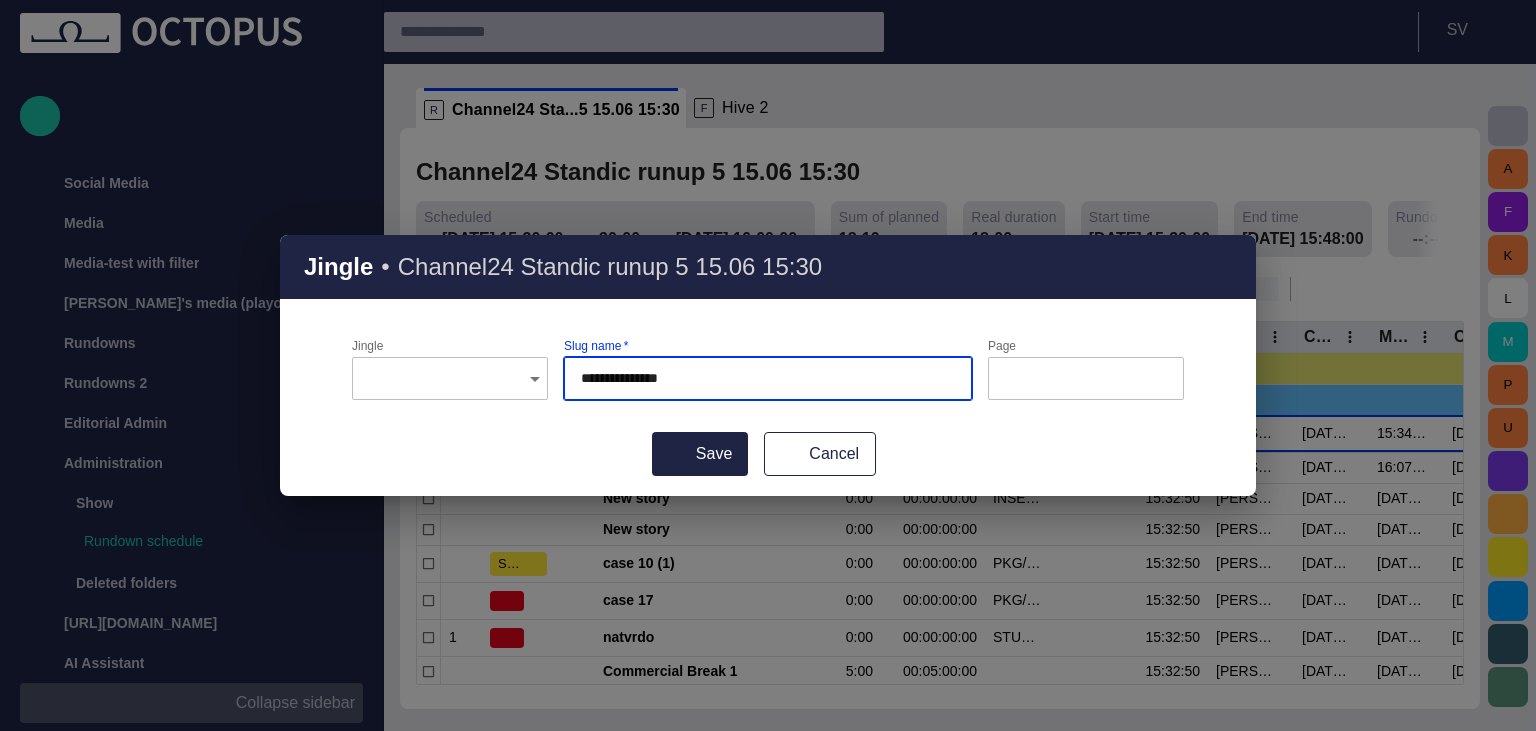 type on "**********" 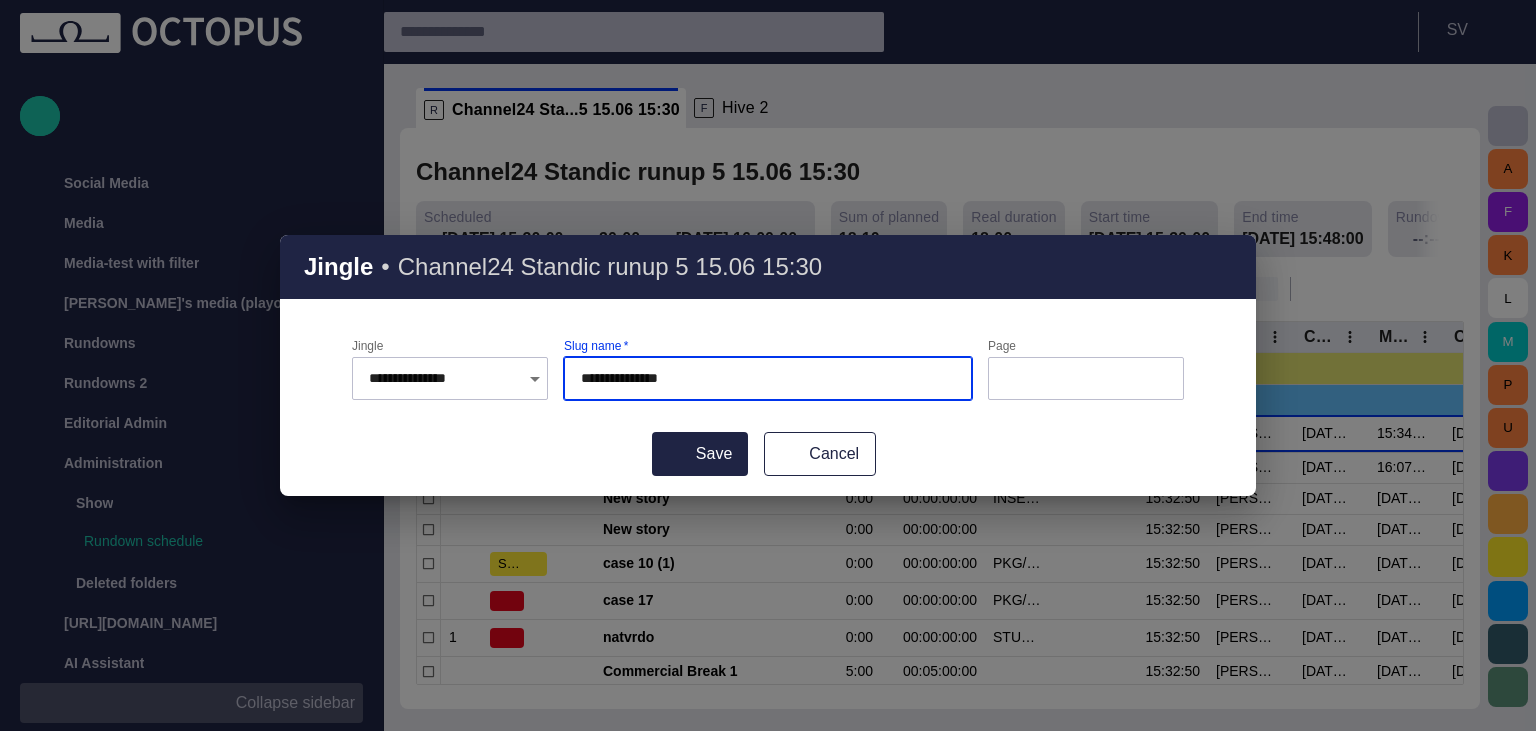 click on "**********" at bounding box center [768, 378] 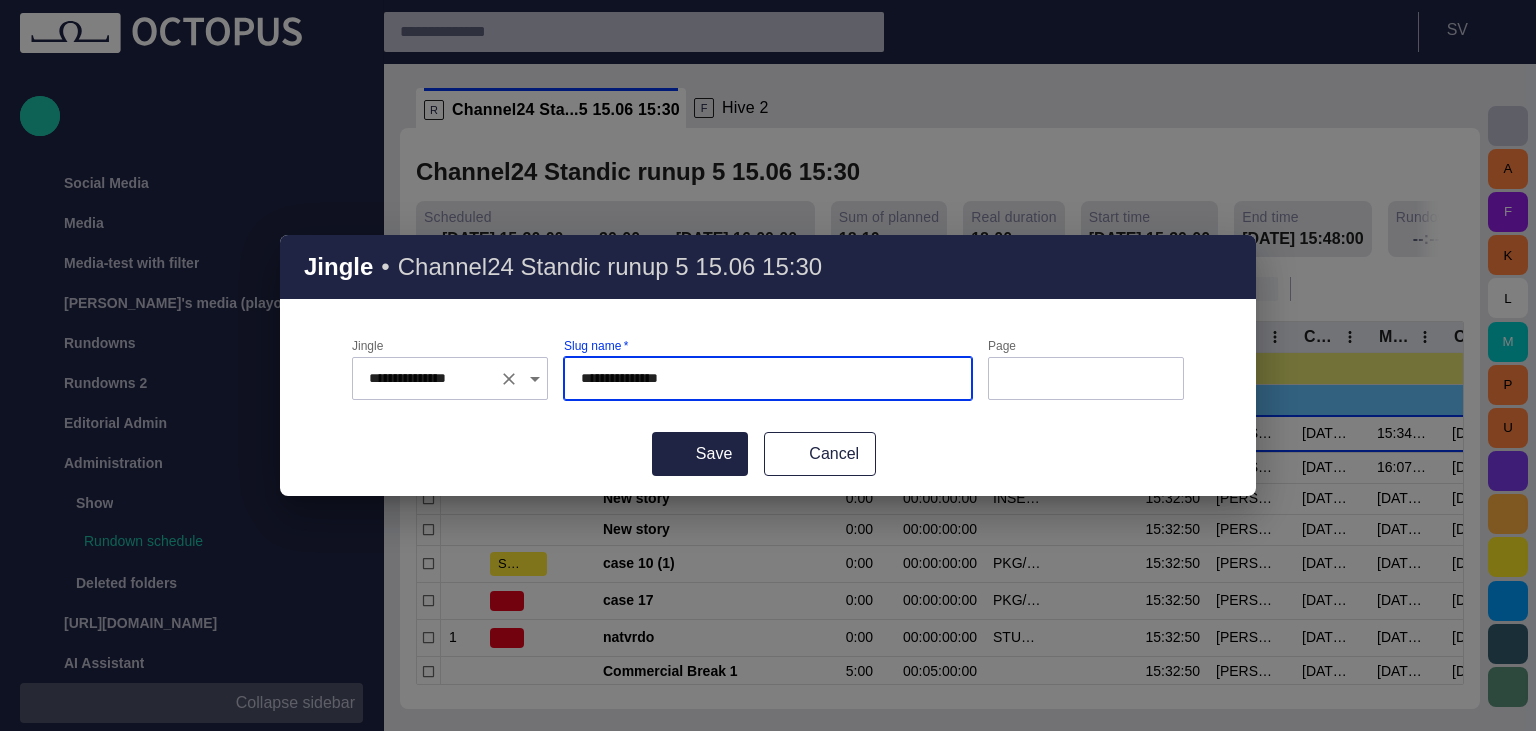 click 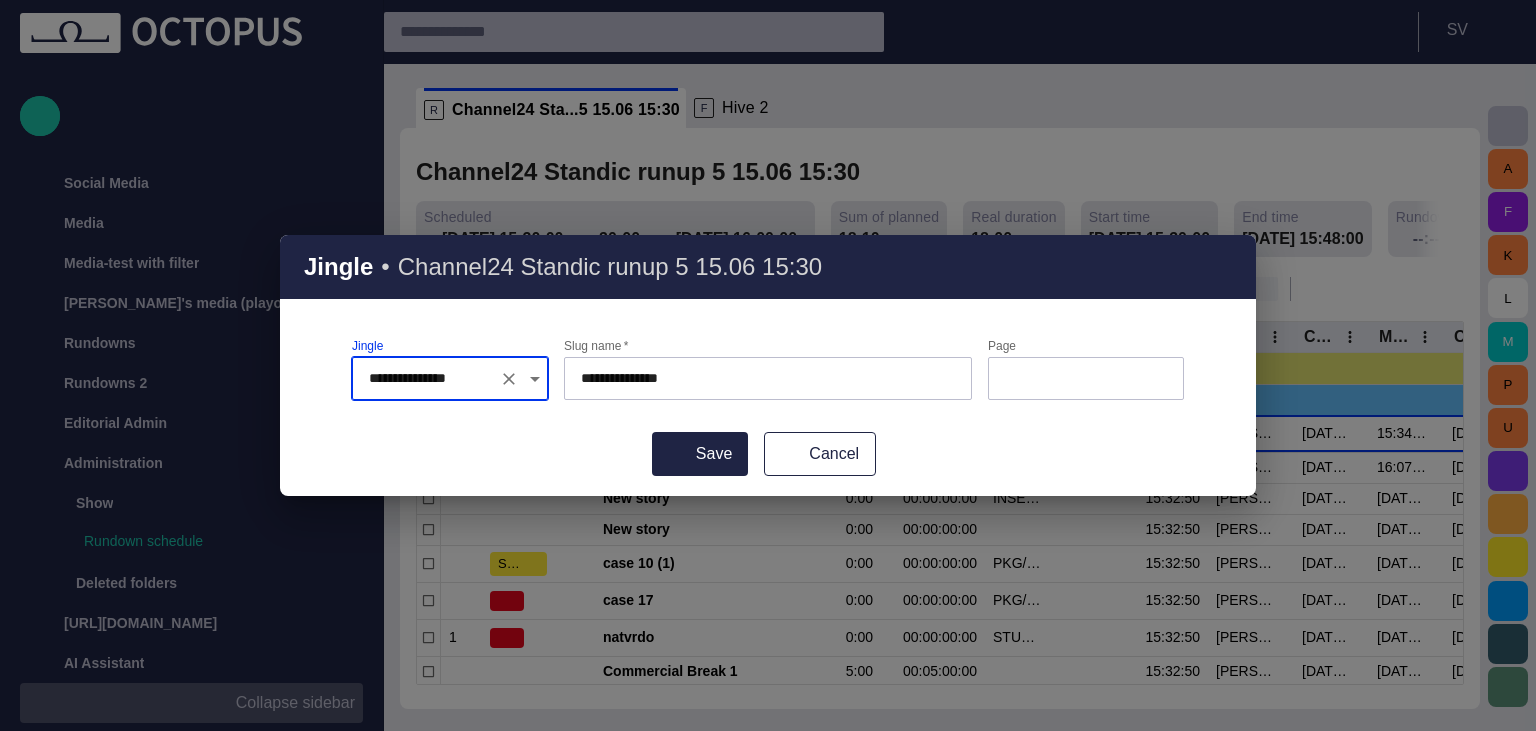 click 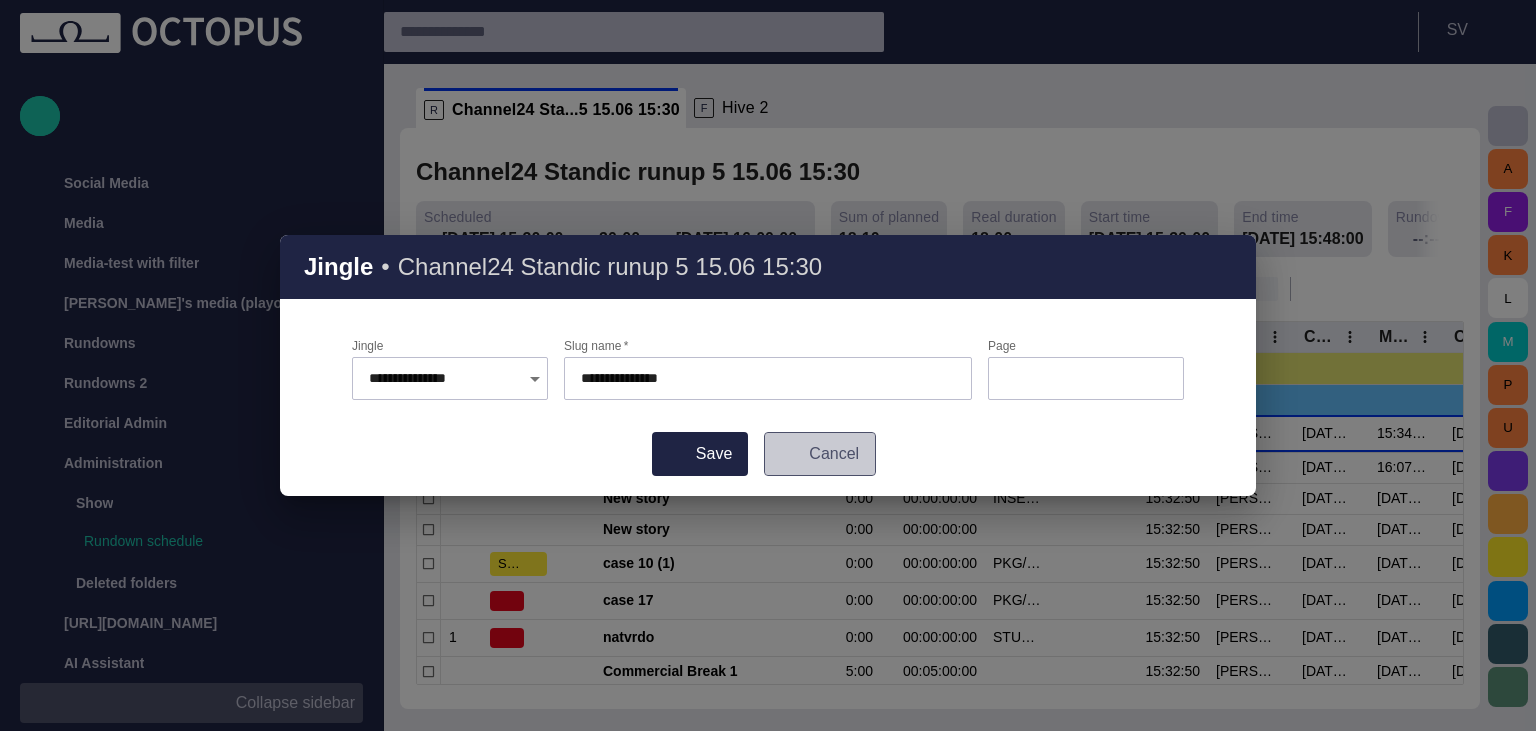 click on "Cancel" at bounding box center (820, 454) 